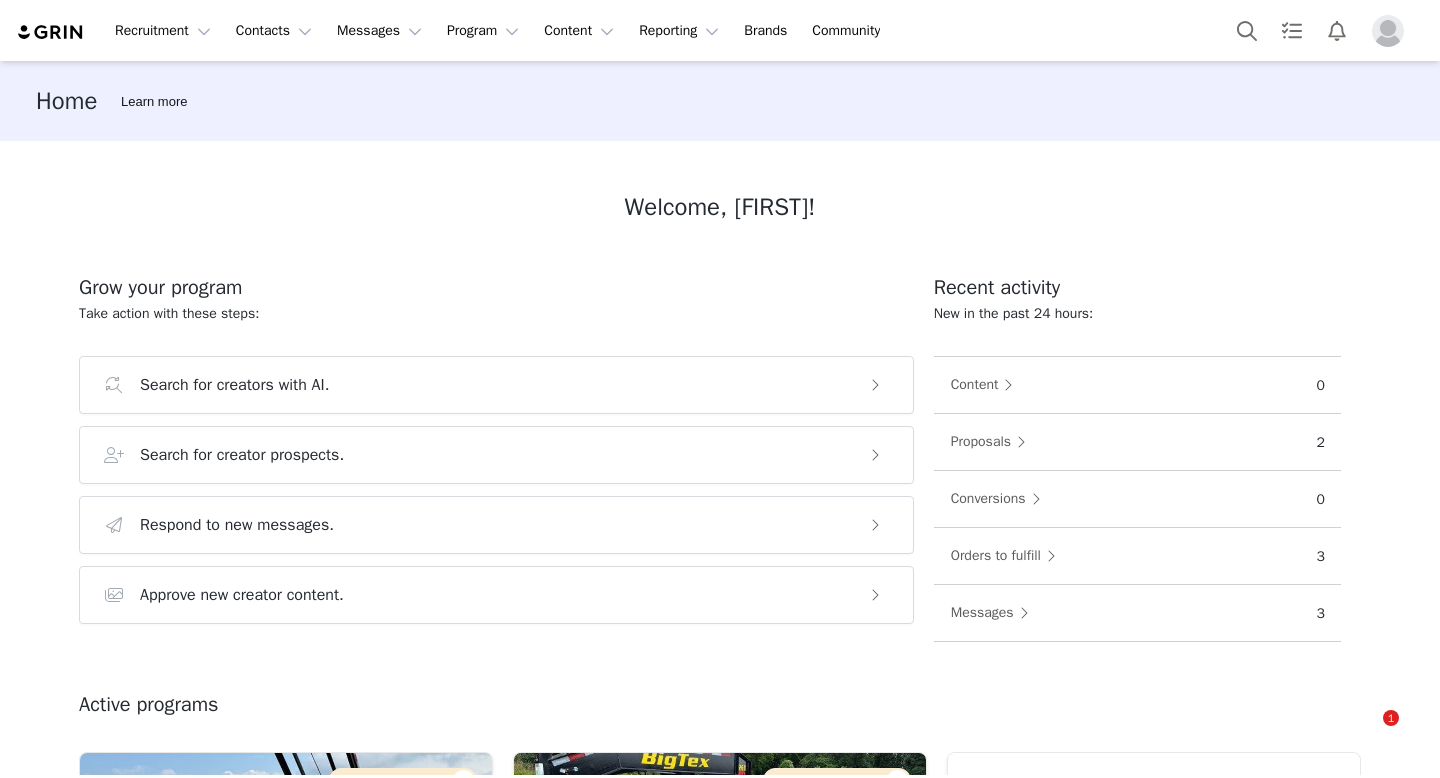 scroll, scrollTop: 0, scrollLeft: 0, axis: both 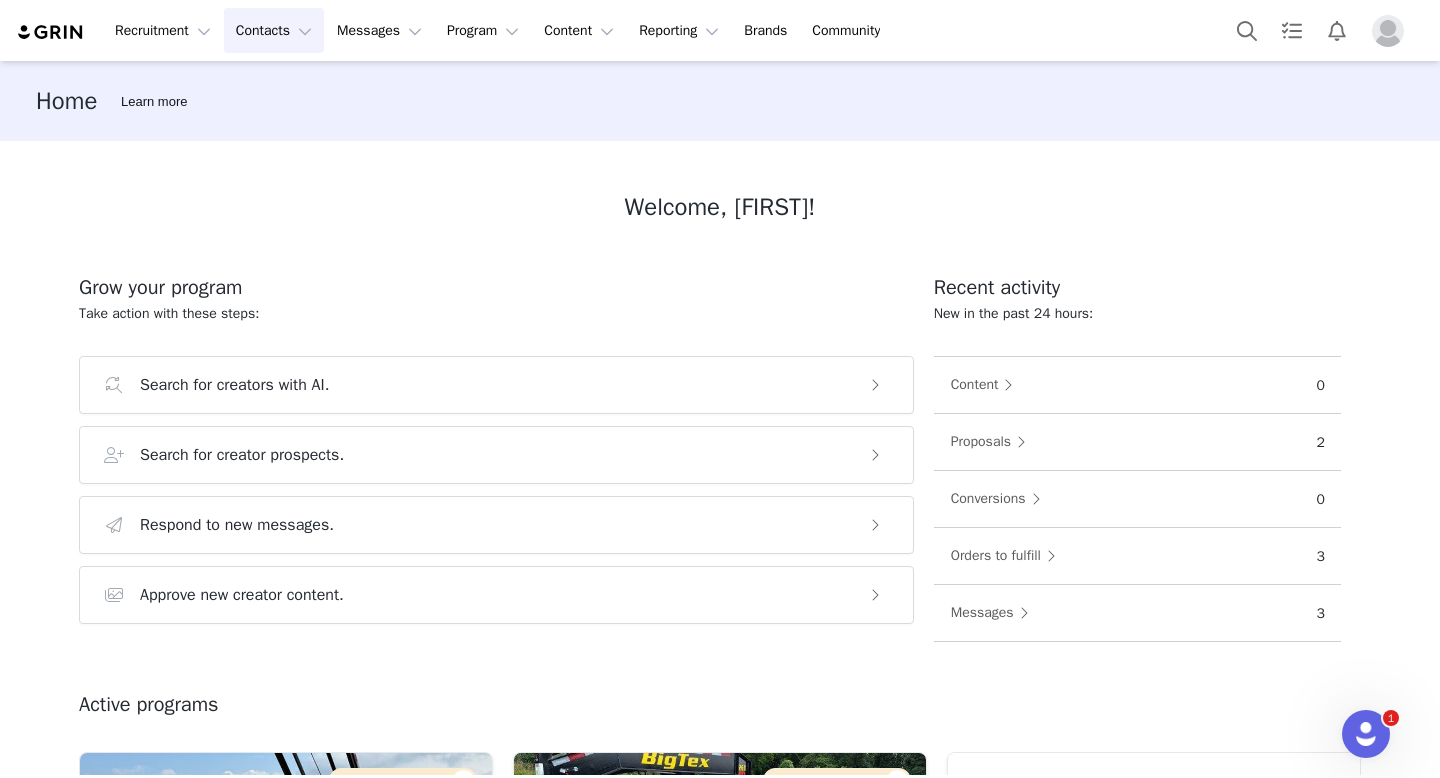 click on "Contacts Contacts" at bounding box center [274, 30] 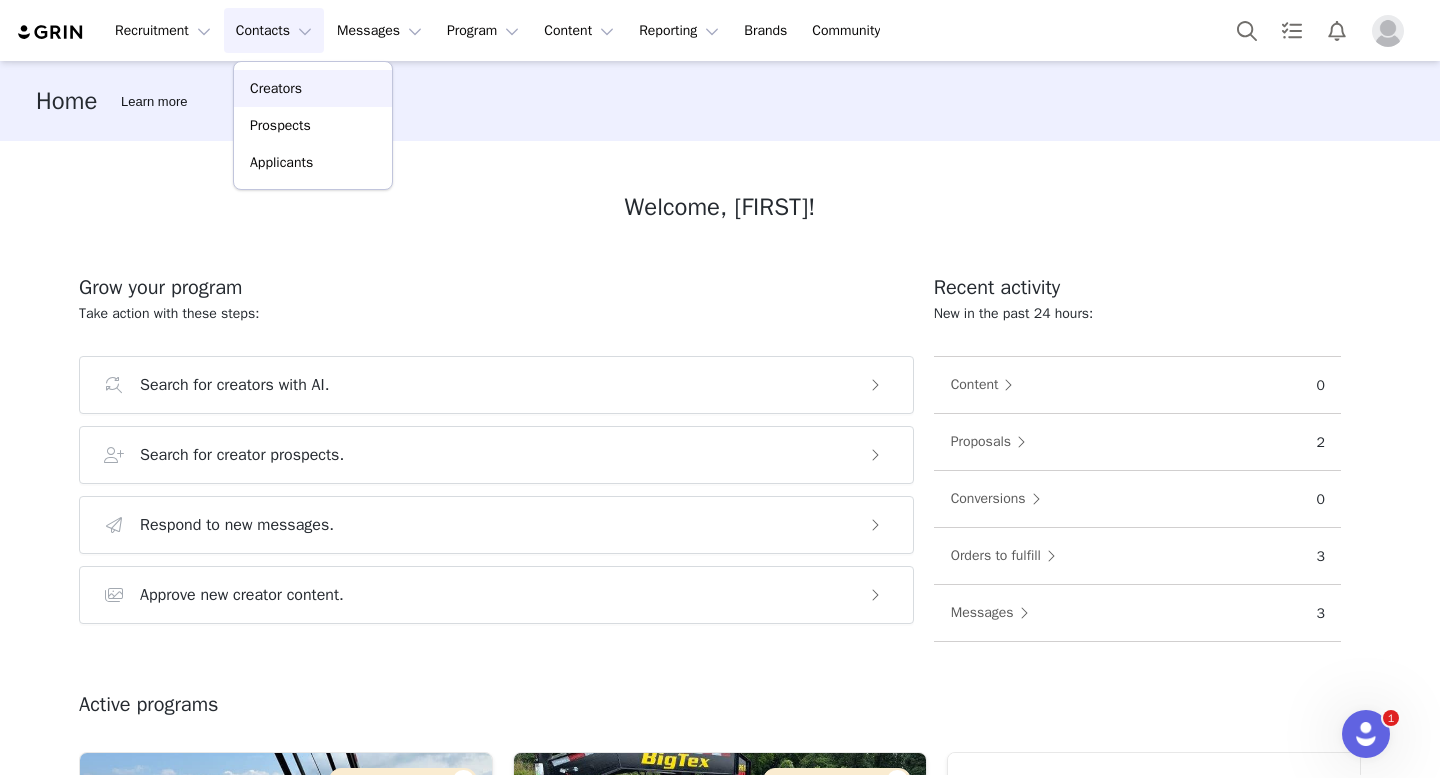 click on "Creators" at bounding box center [313, 88] 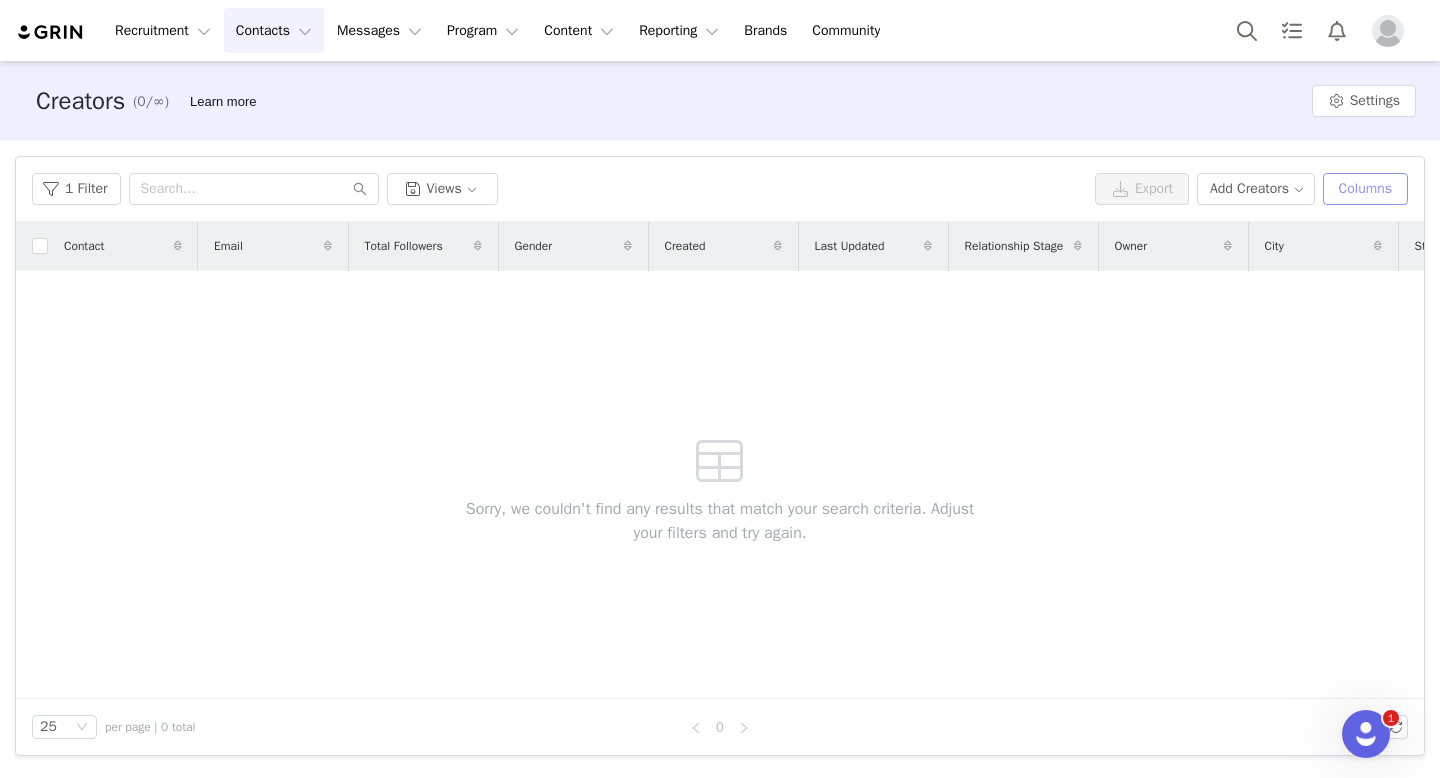 click on "Columns" at bounding box center (1365, 189) 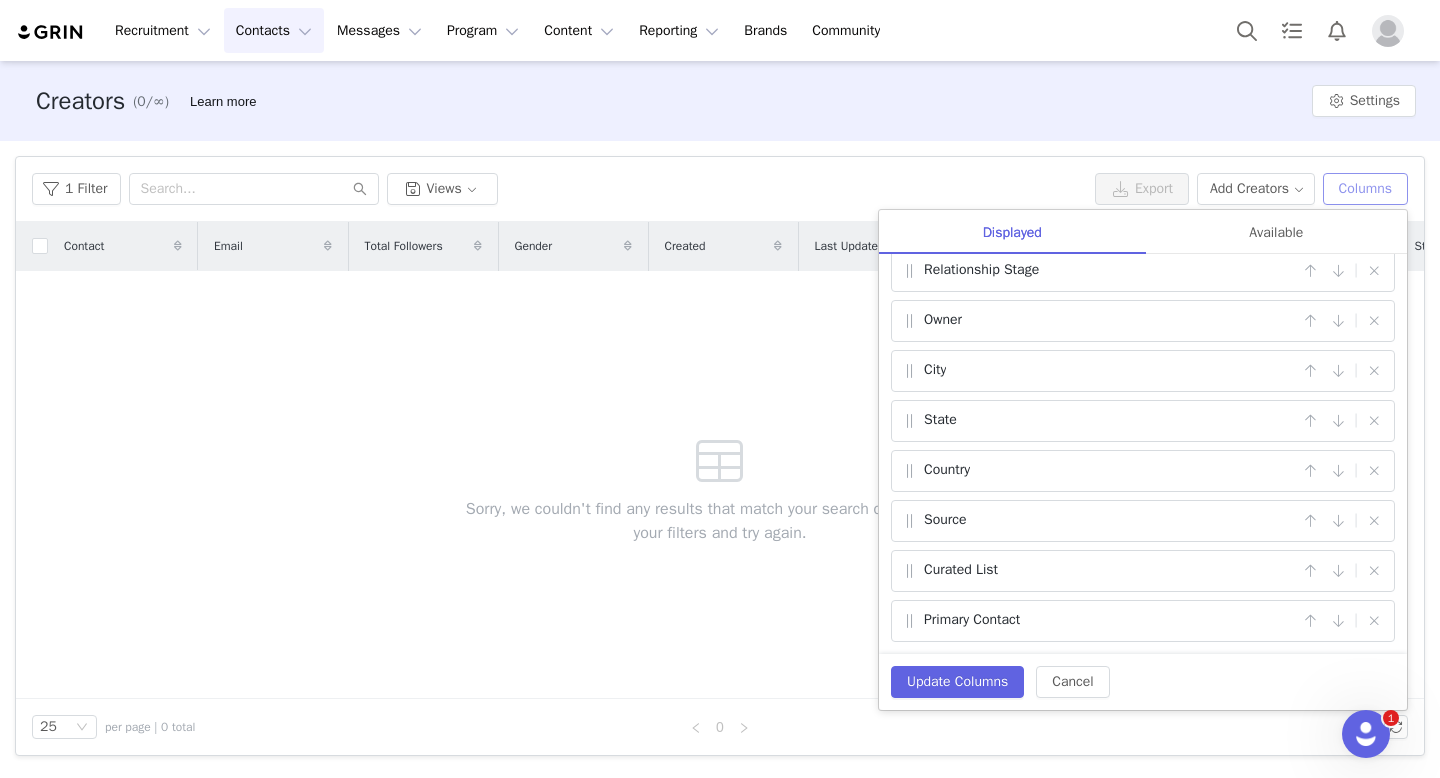 scroll, scrollTop: 0, scrollLeft: 0, axis: both 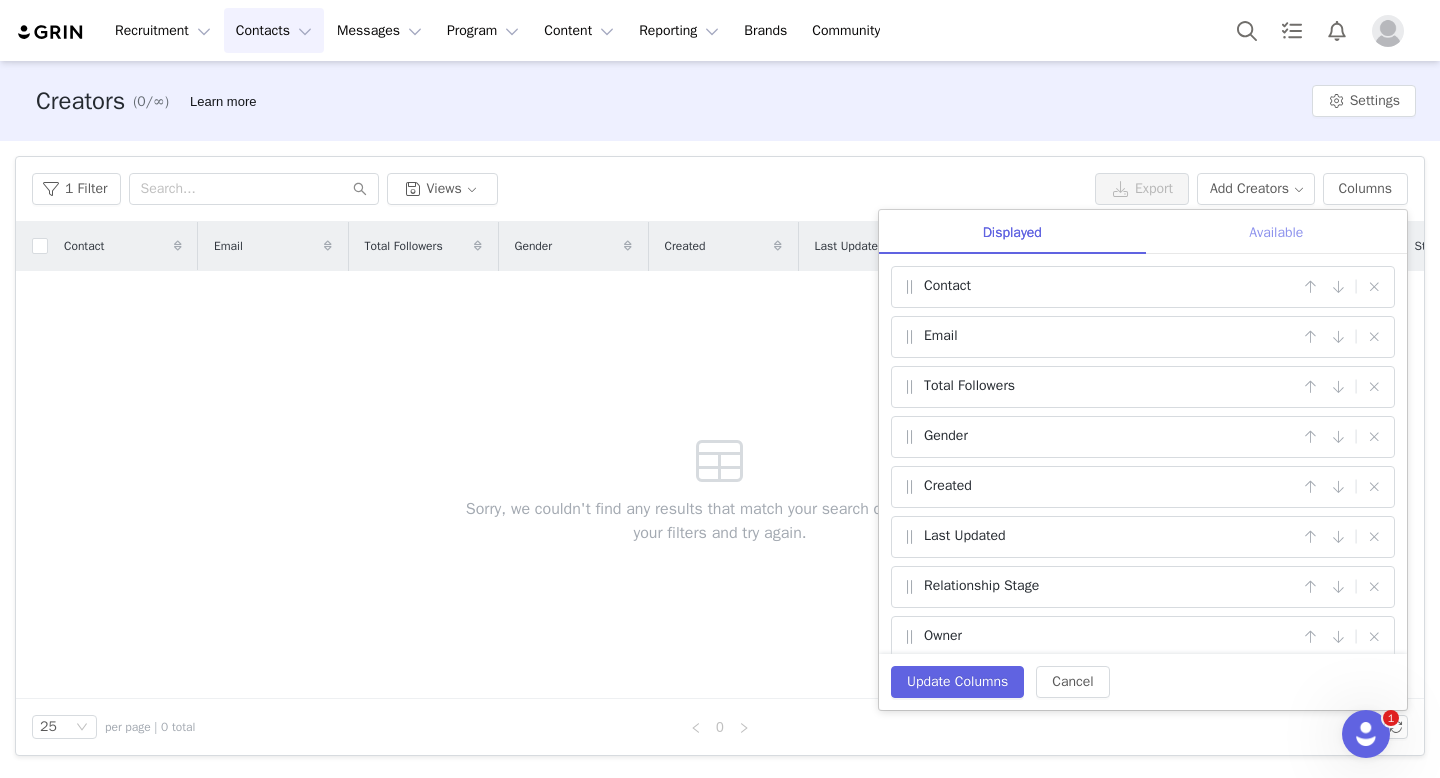 click on "Available" at bounding box center (1276, 232) 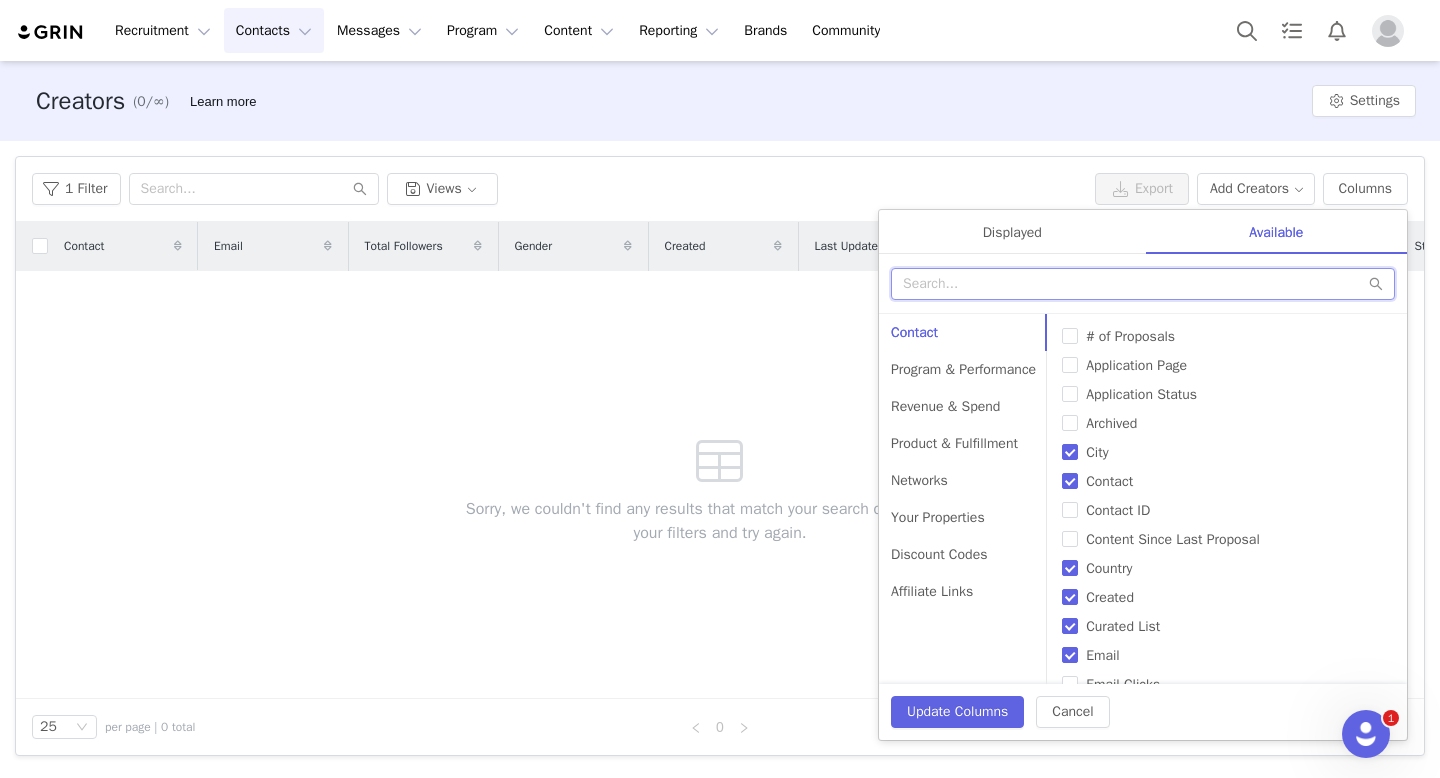 click at bounding box center [1143, 284] 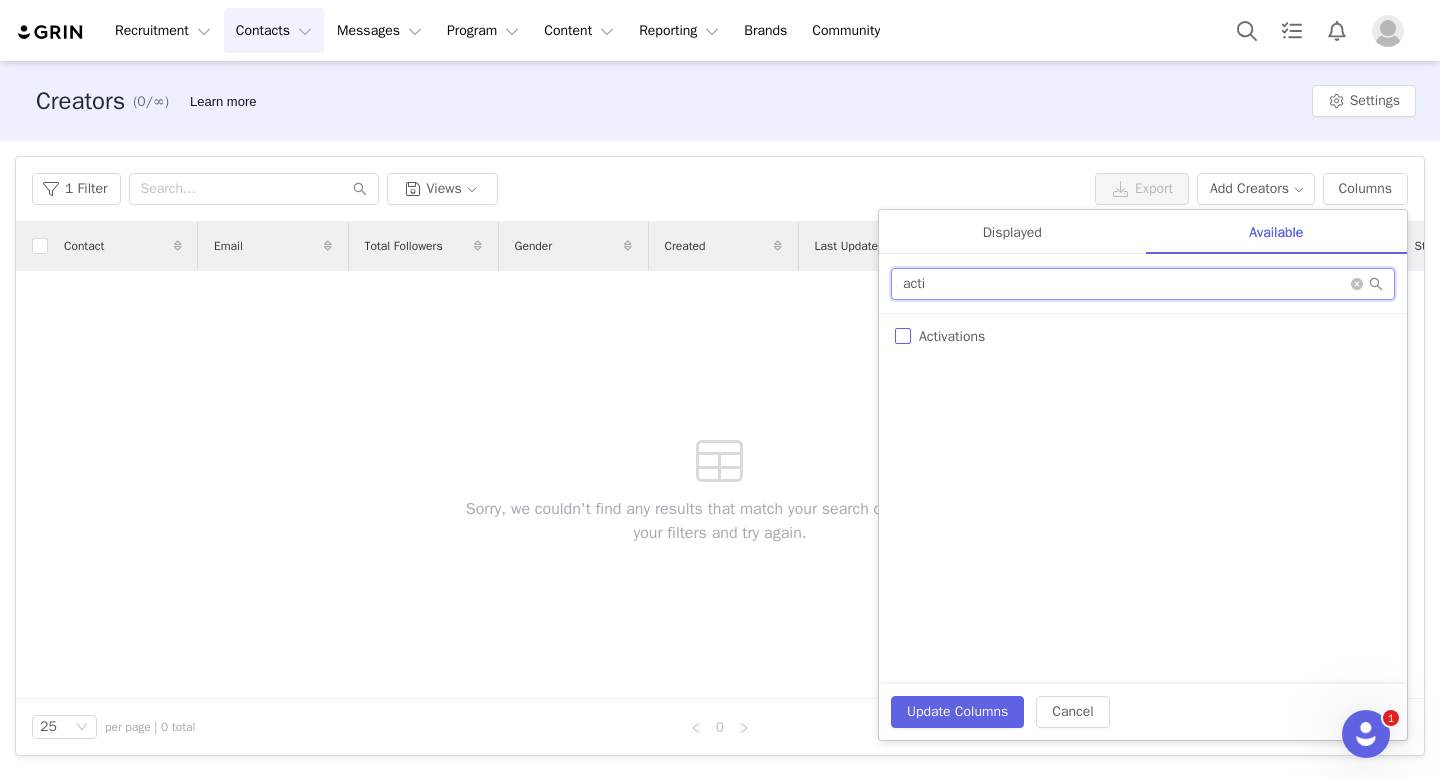 type on "acti" 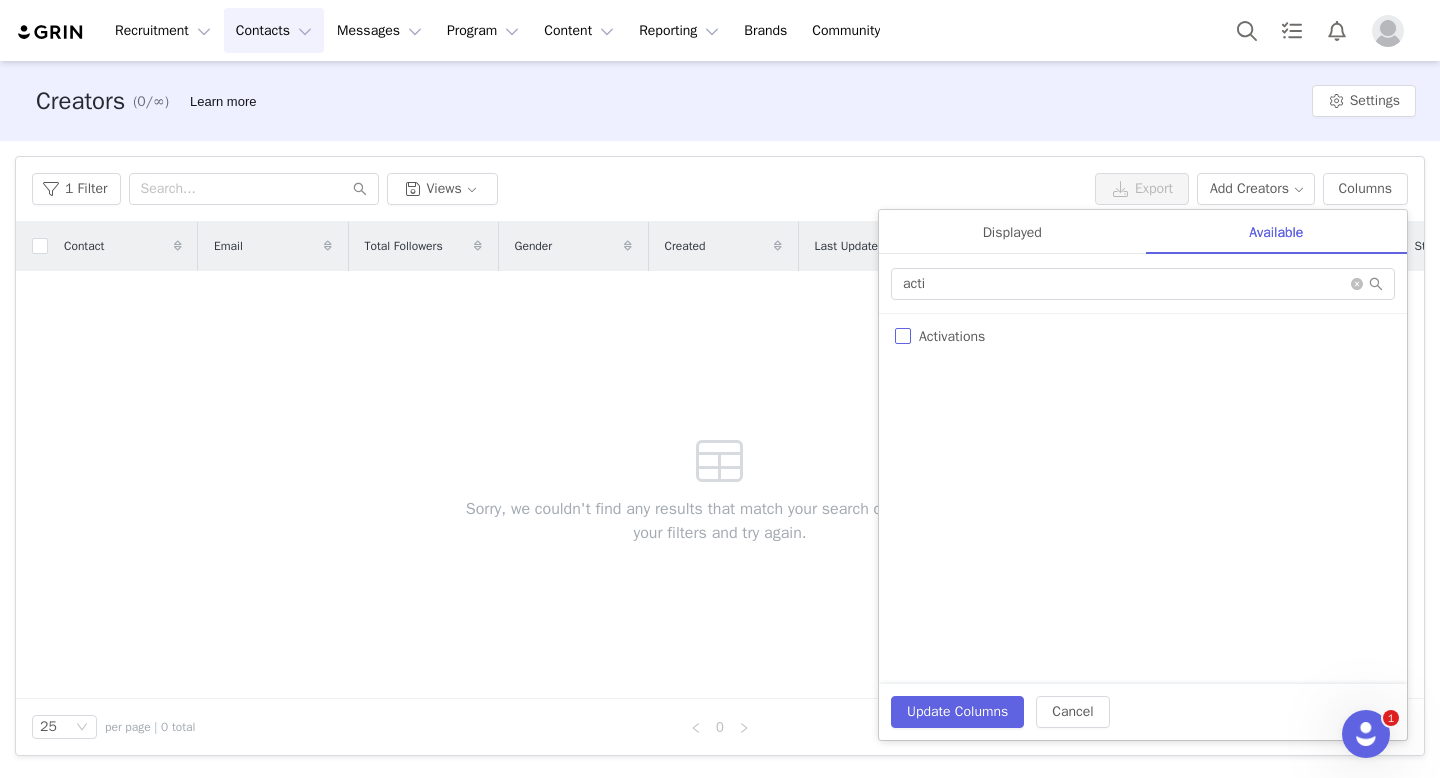 click on "Activations" at bounding box center [903, 336] 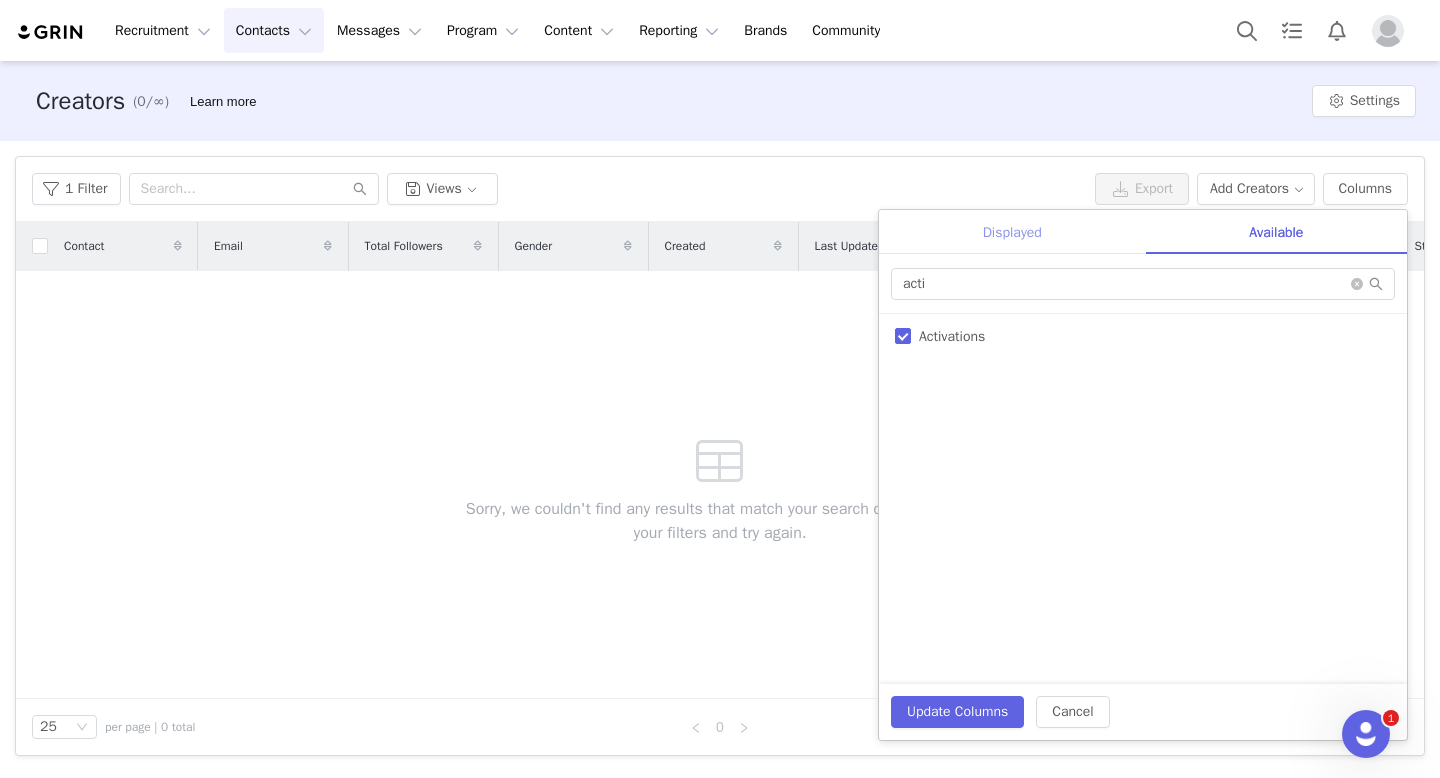 click on "Displayed" at bounding box center [1012, 232] 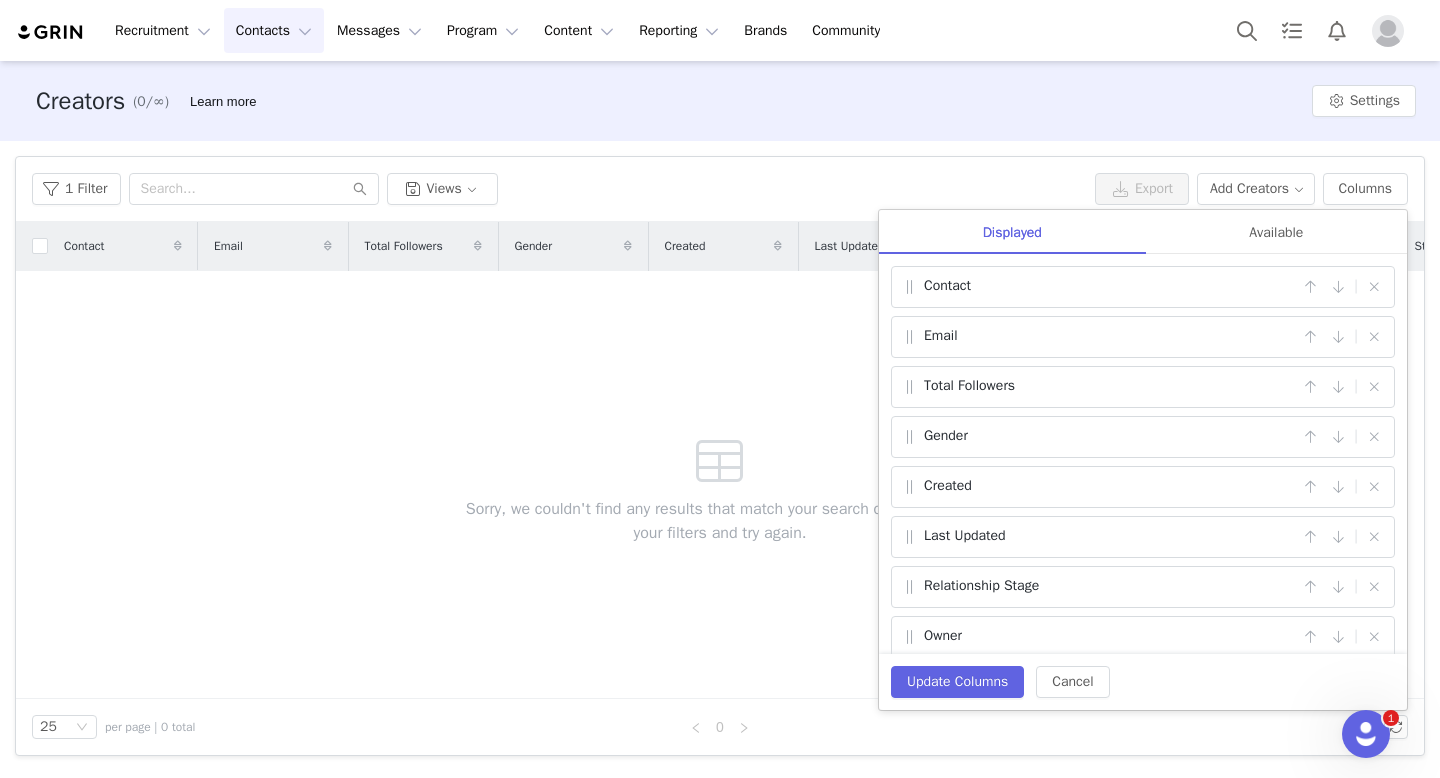 scroll, scrollTop: 366, scrollLeft: 0, axis: vertical 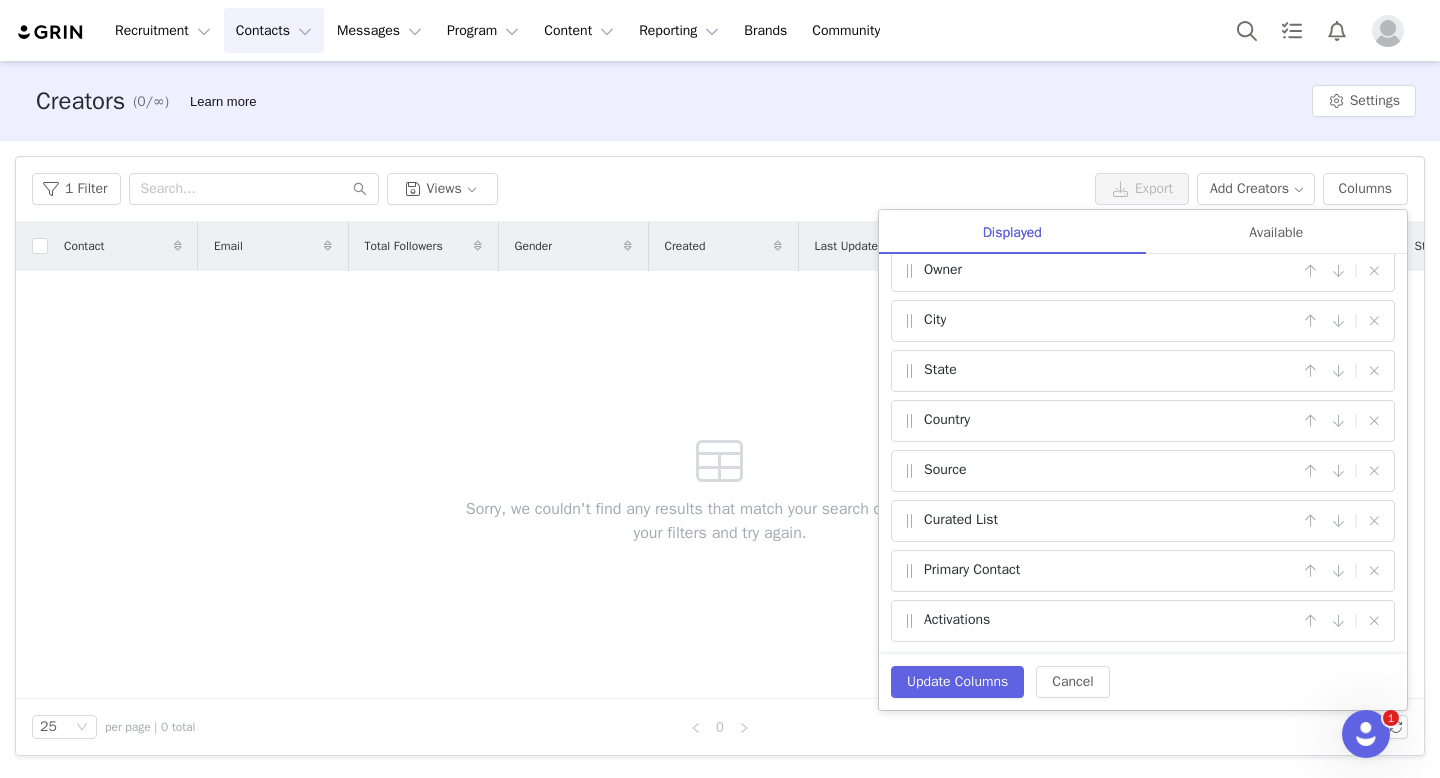 type 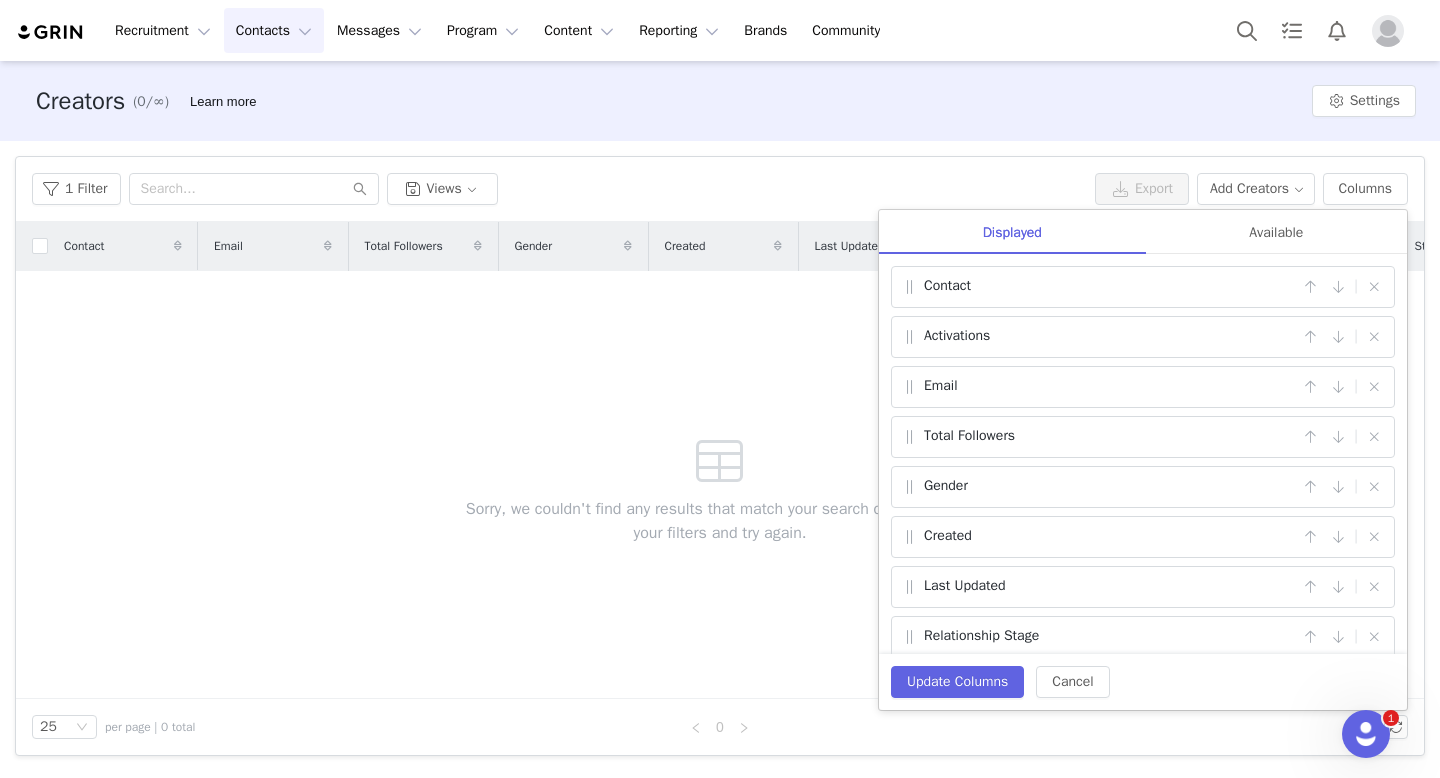scroll, scrollTop: 72, scrollLeft: 0, axis: vertical 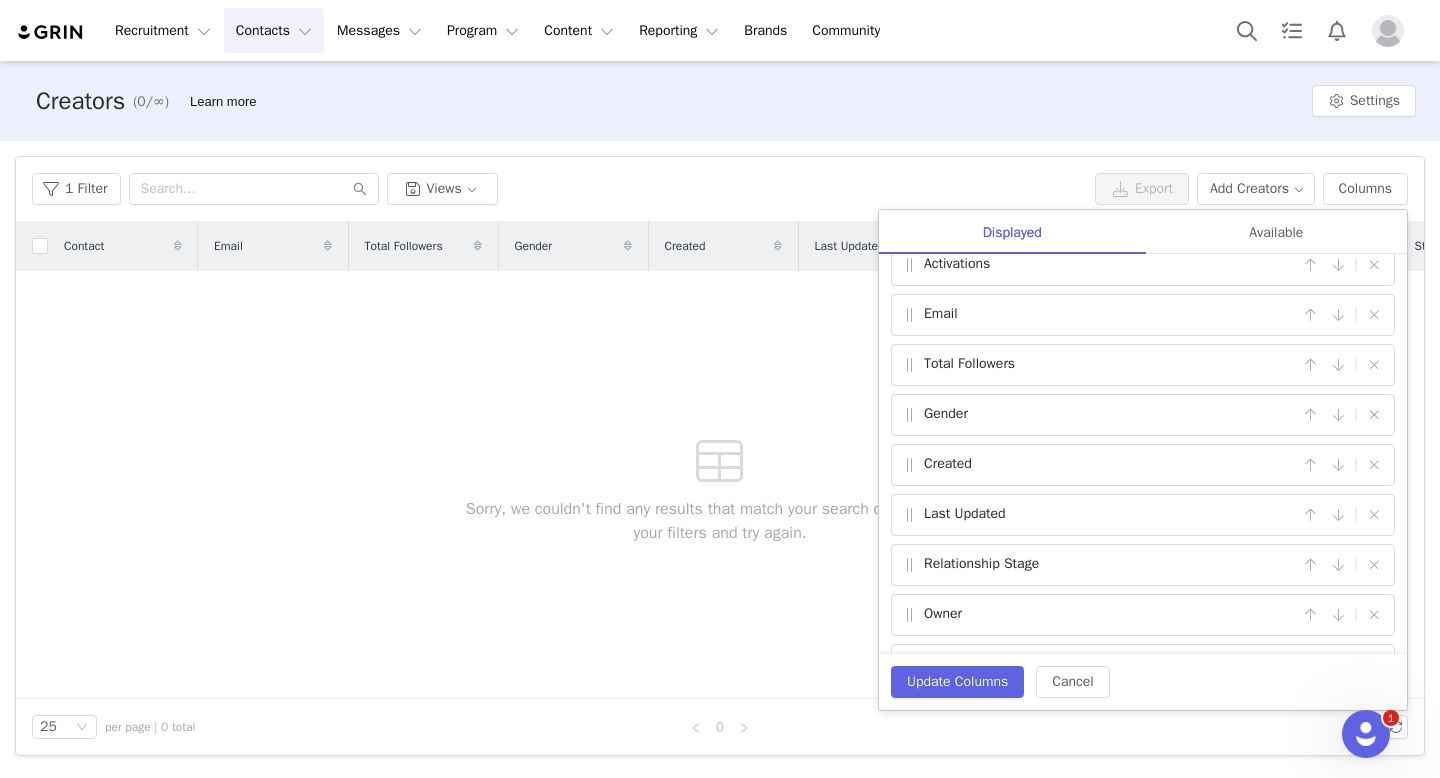 click at bounding box center [1374, 415] 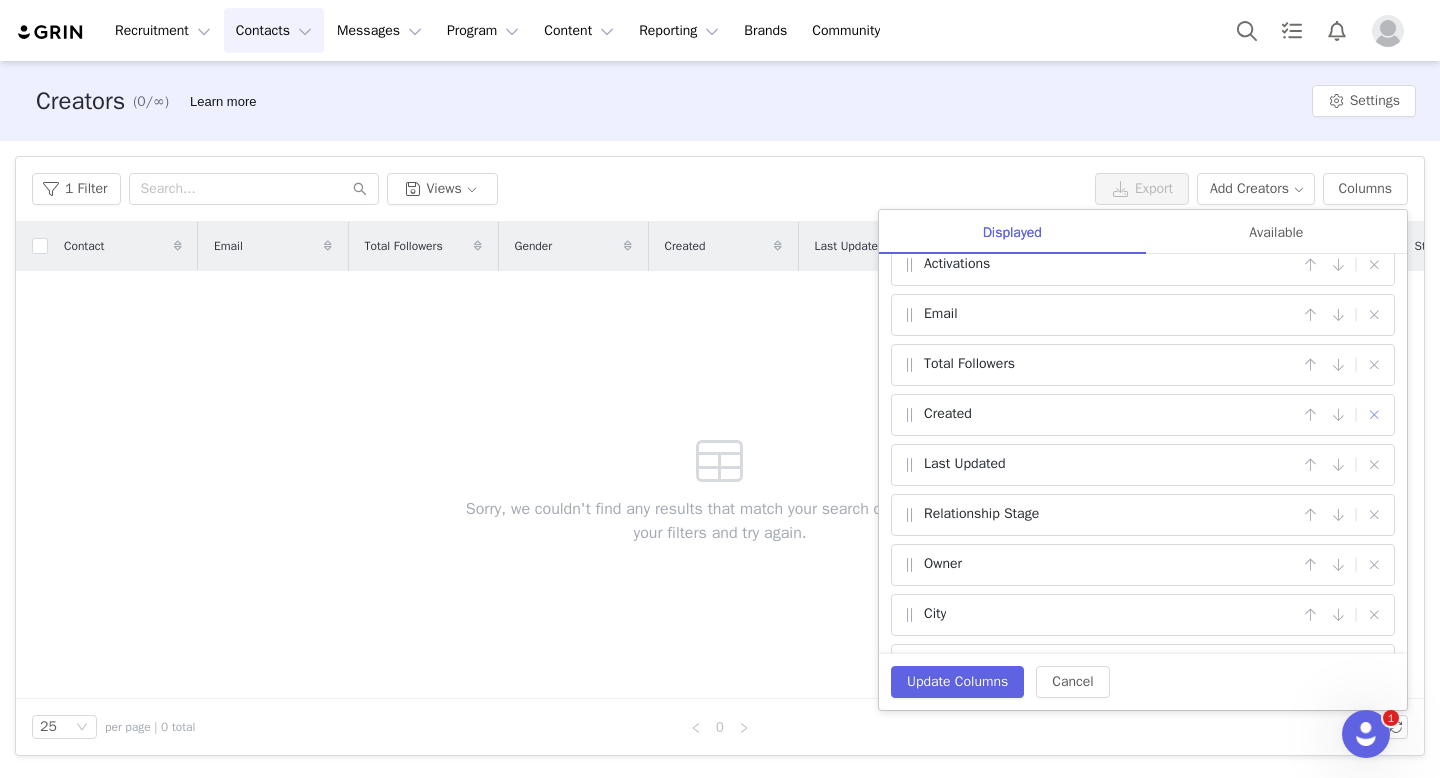 click at bounding box center (1374, 415) 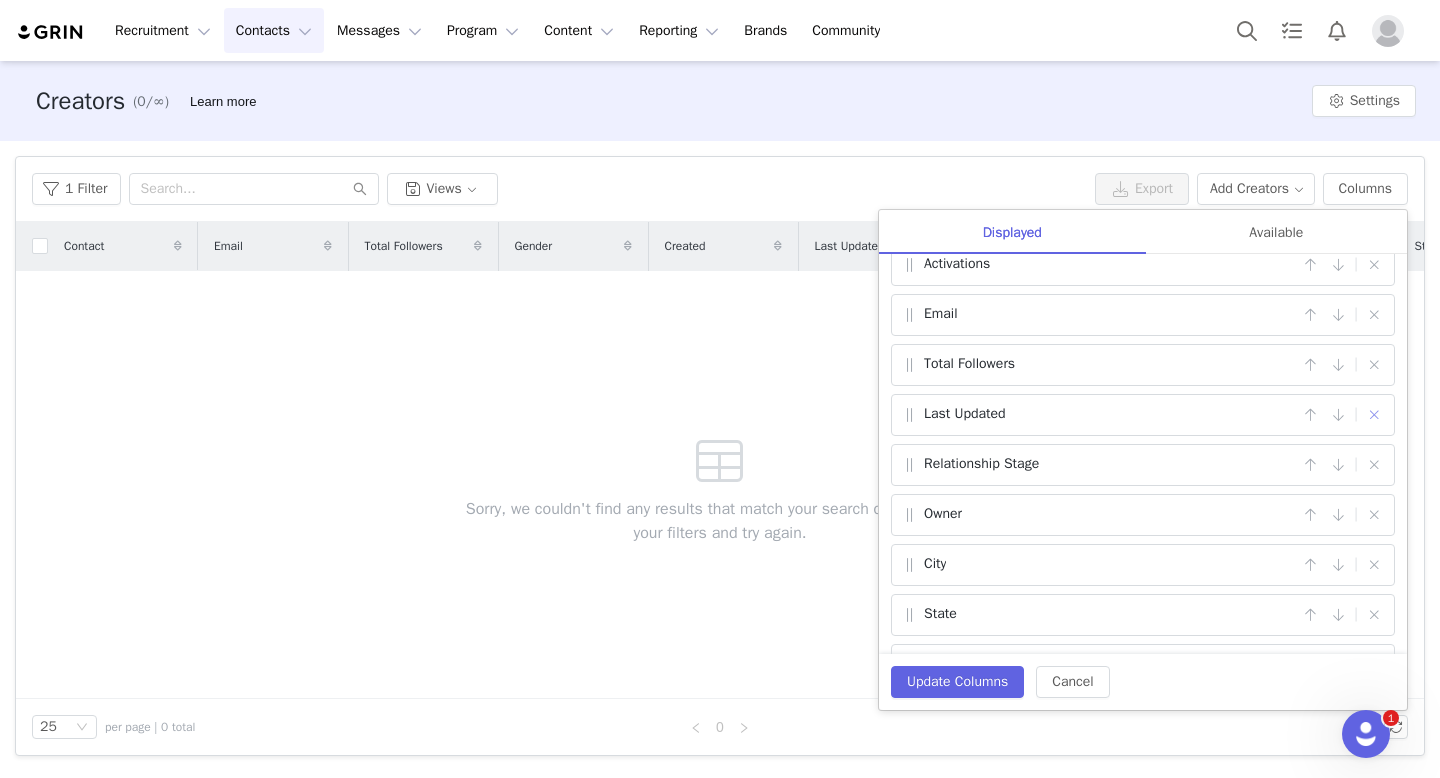 click at bounding box center (1374, 415) 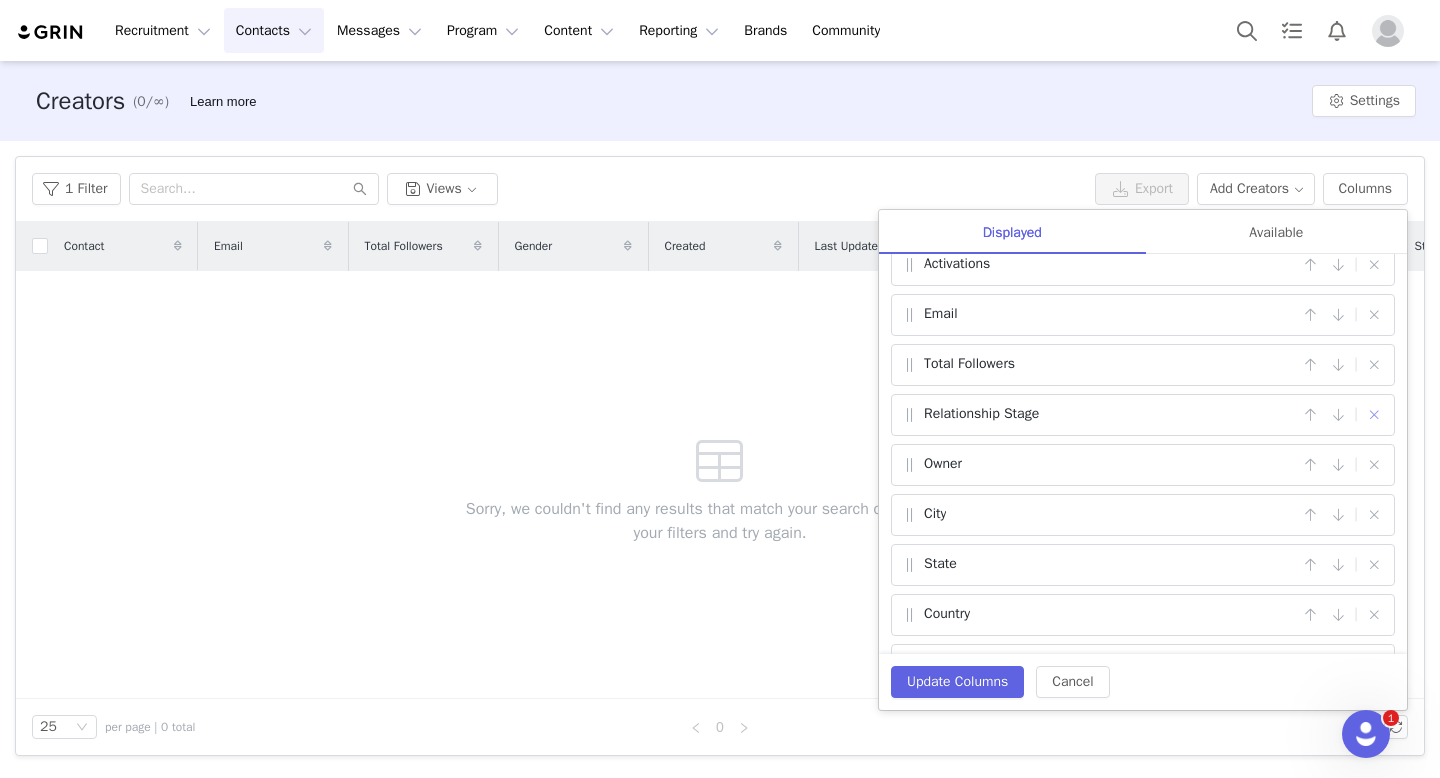 click at bounding box center (1374, 415) 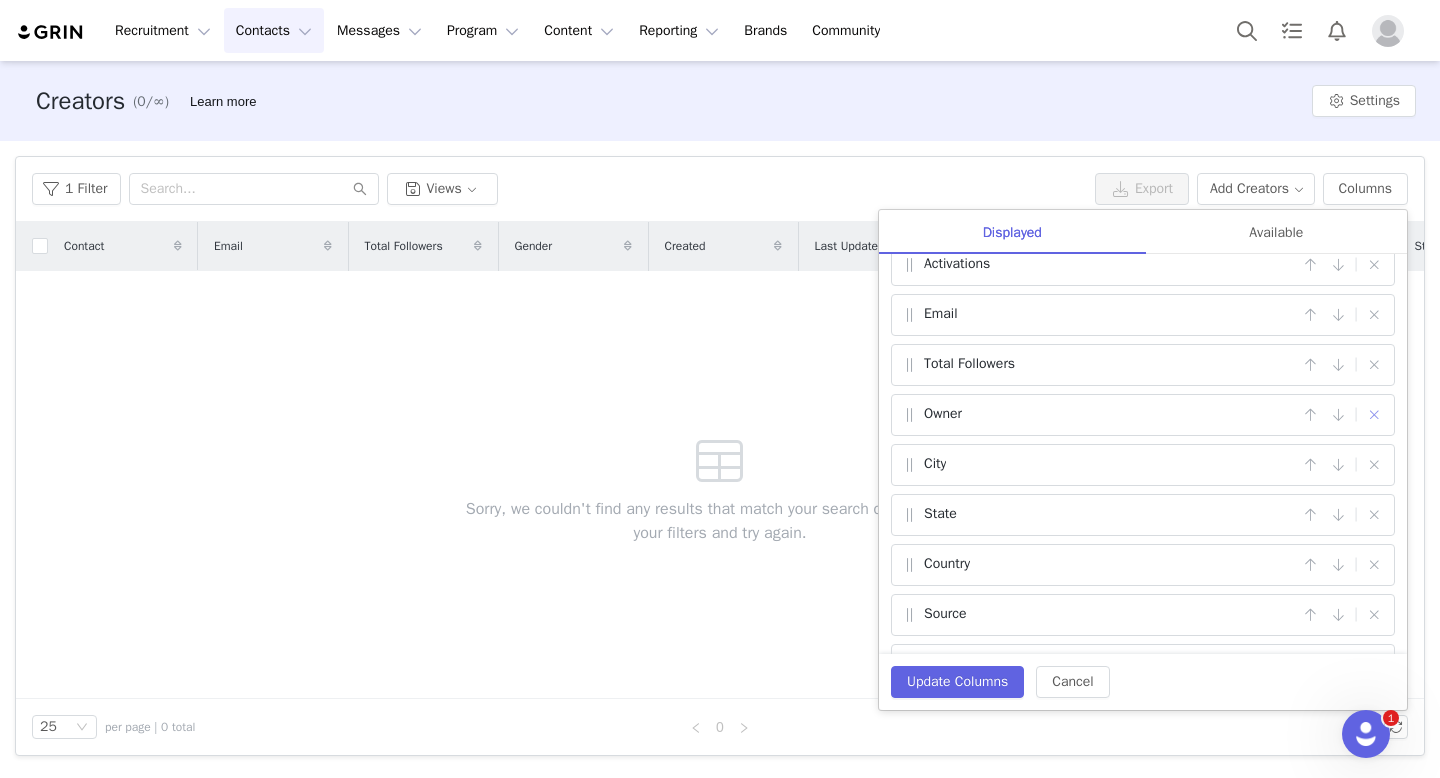 click at bounding box center [1374, 415] 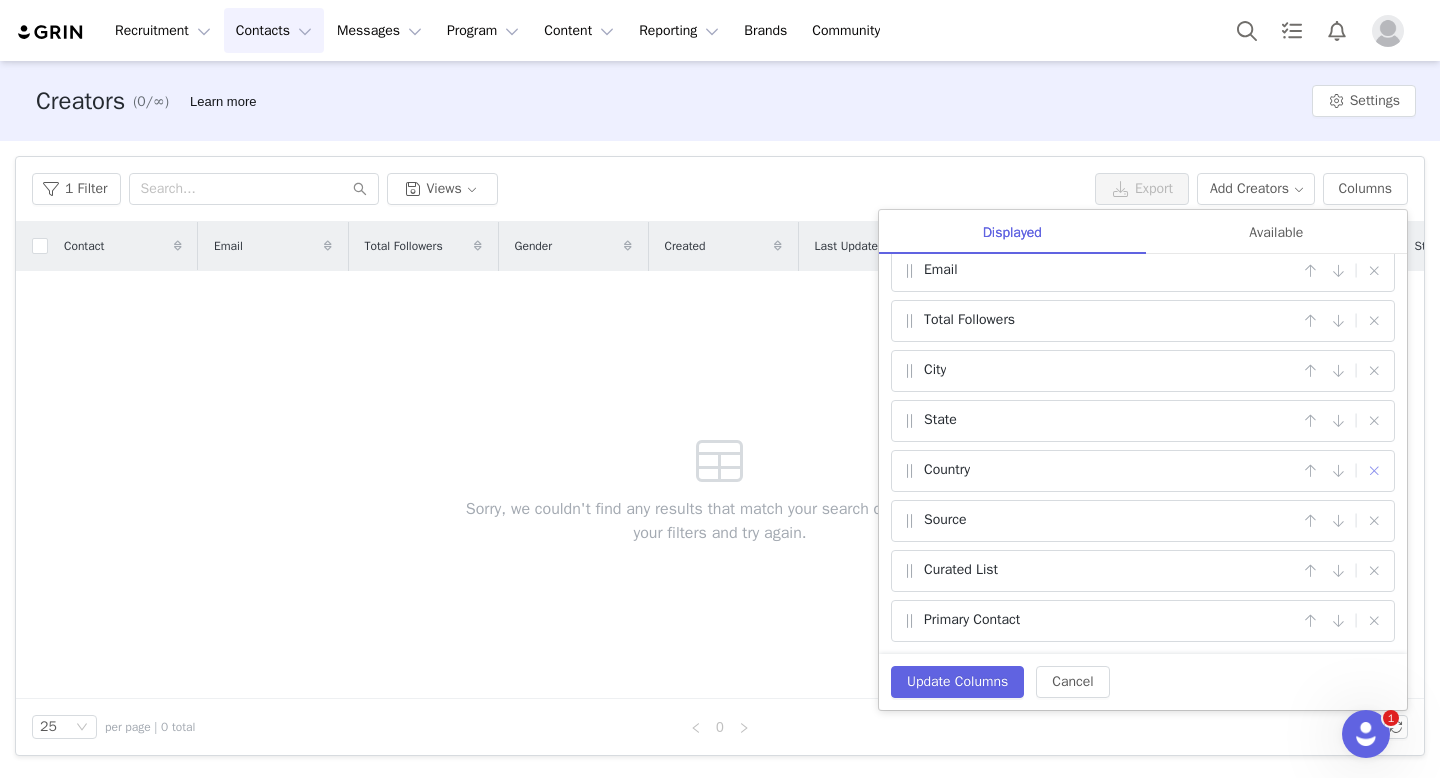 click at bounding box center [1374, 471] 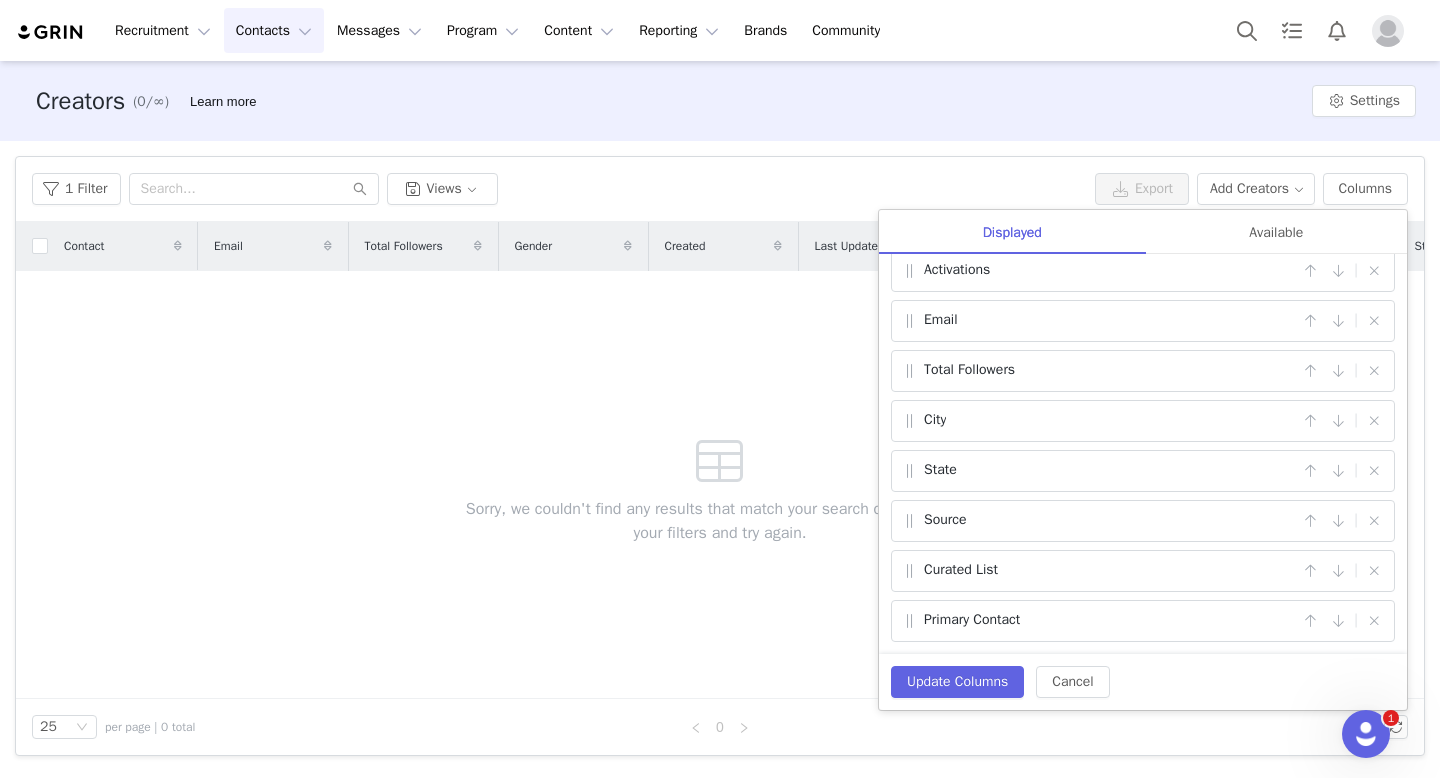 scroll, scrollTop: 66, scrollLeft: 0, axis: vertical 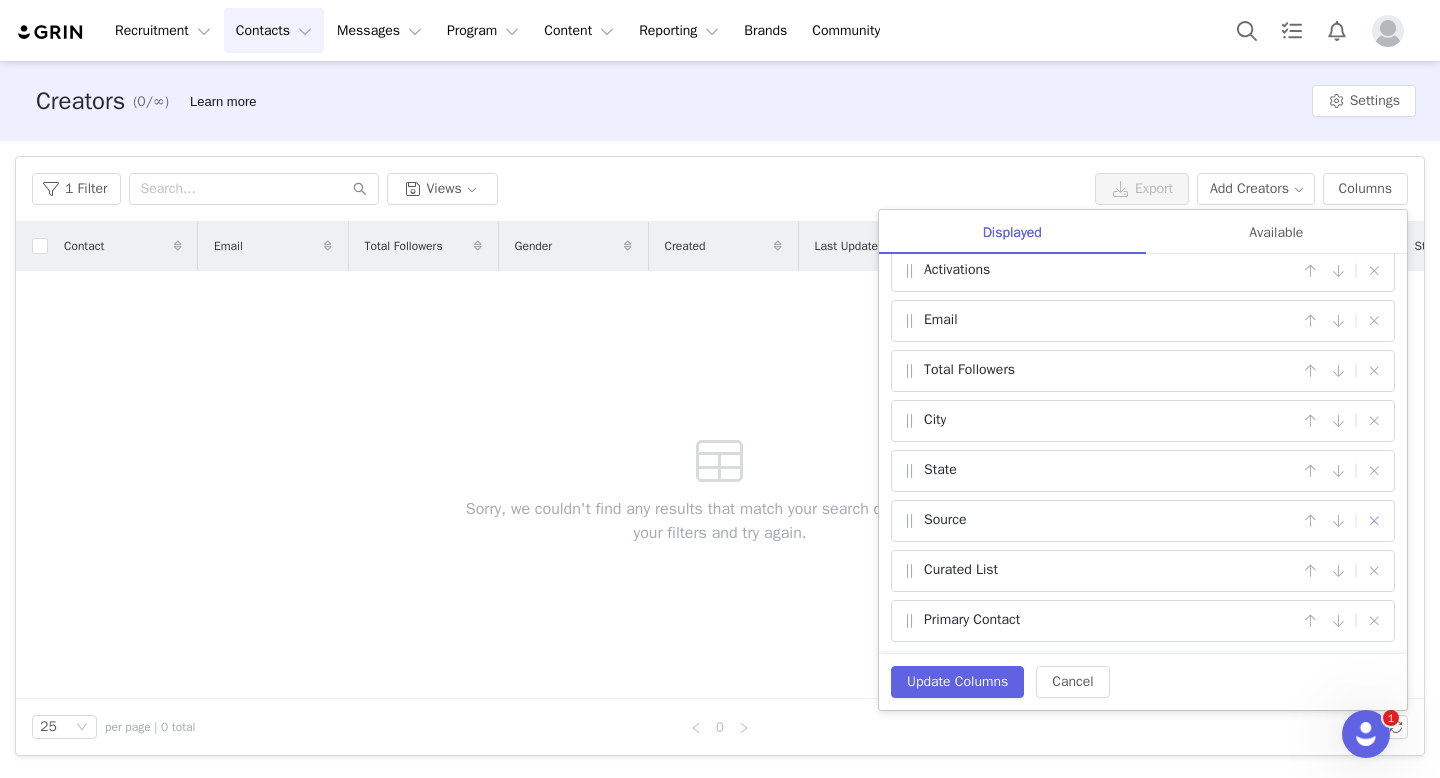 click at bounding box center (1374, 521) 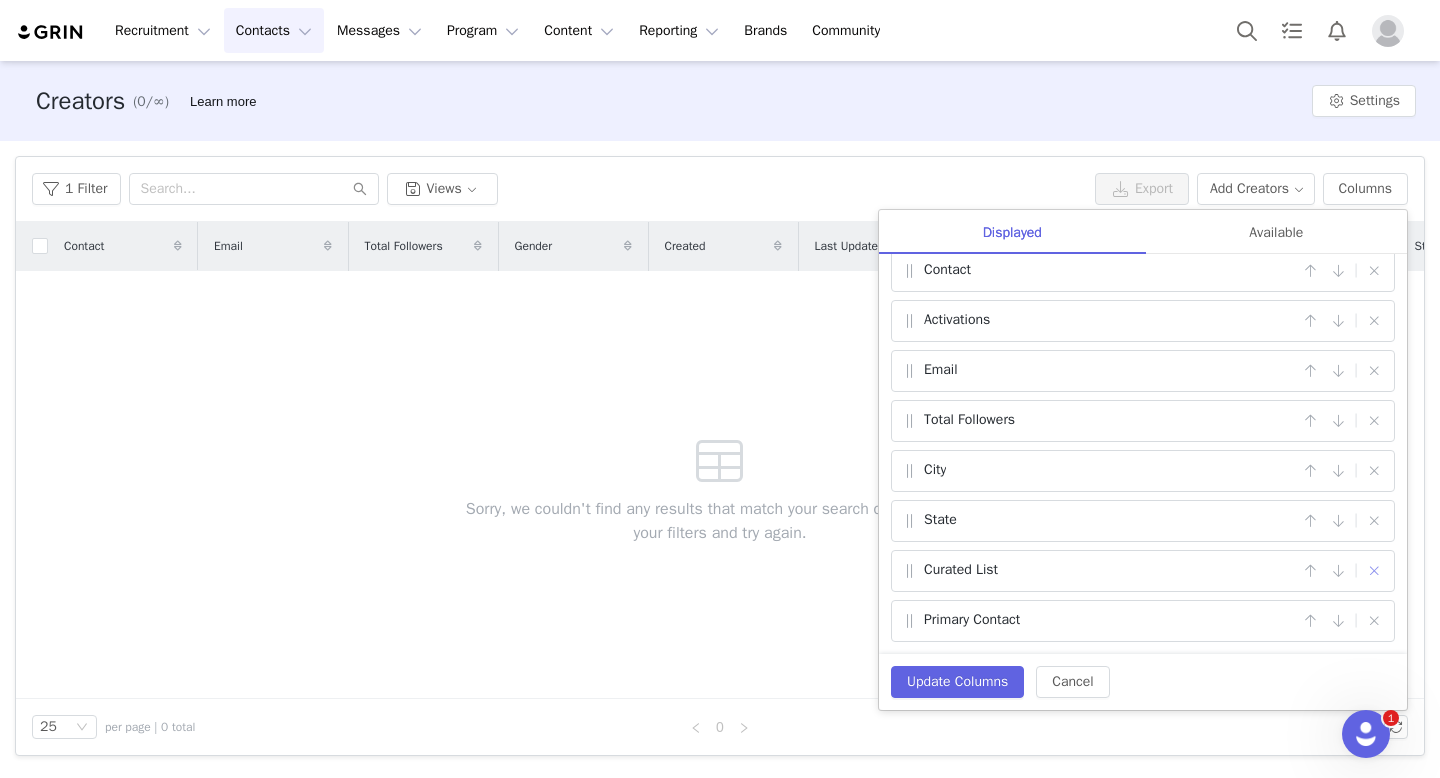 click at bounding box center (1374, 571) 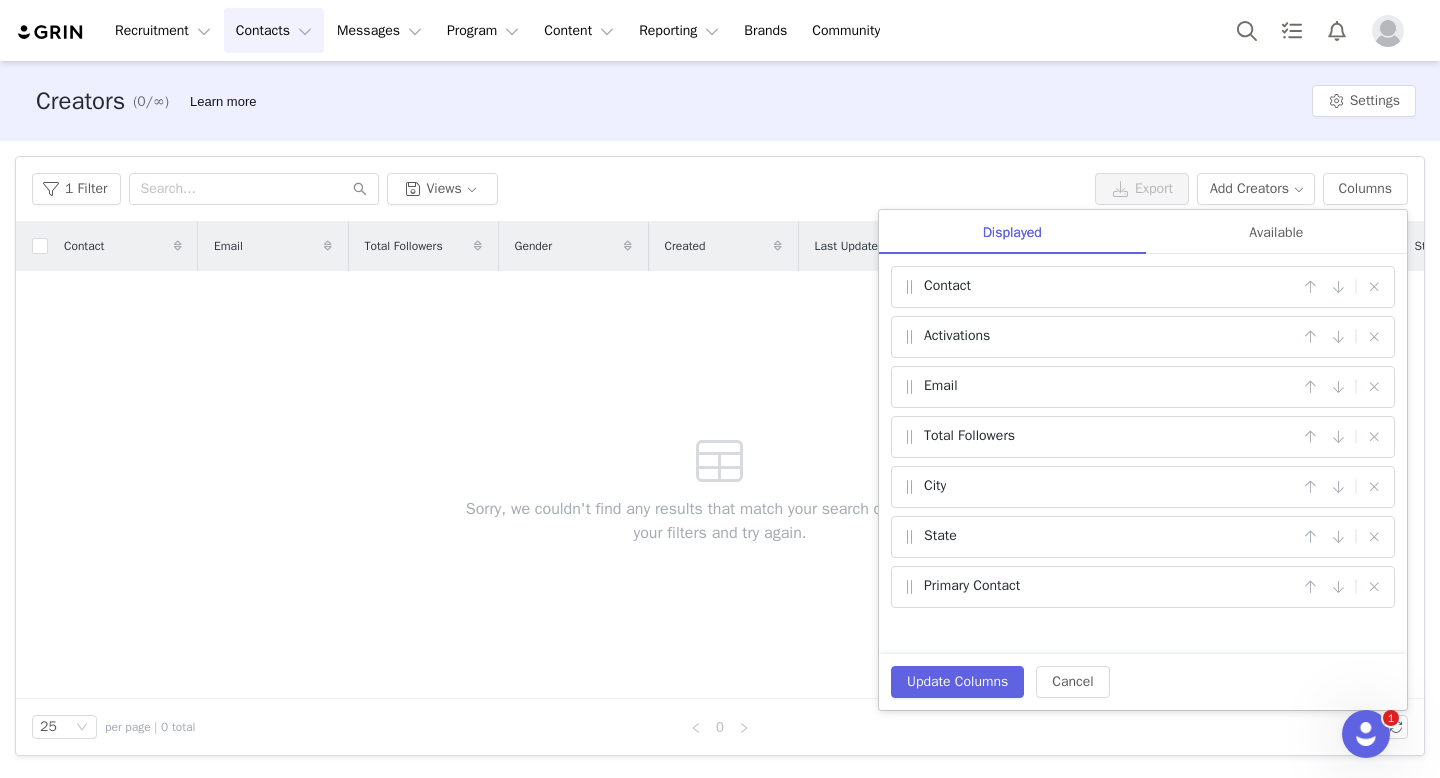 scroll, scrollTop: 0, scrollLeft: 0, axis: both 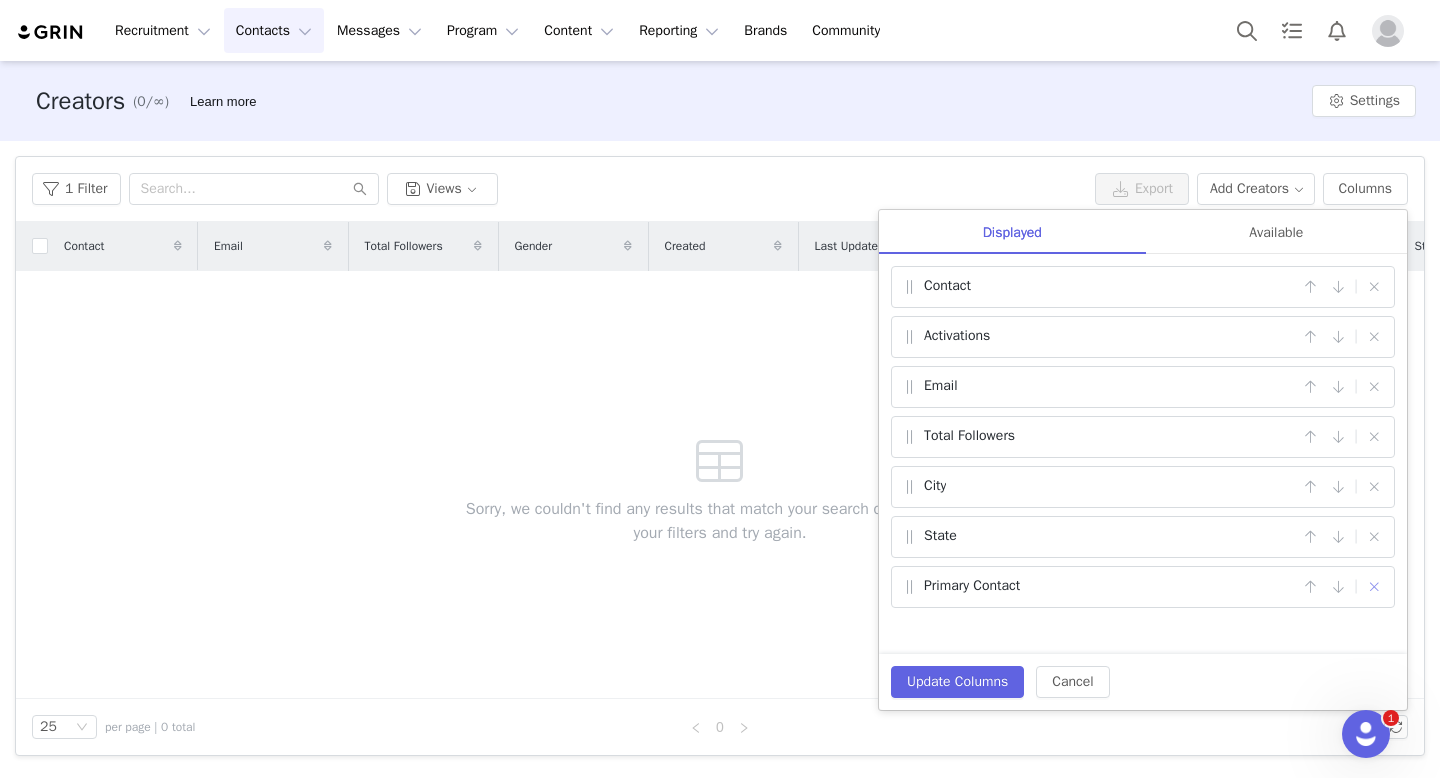 click at bounding box center [1374, 587] 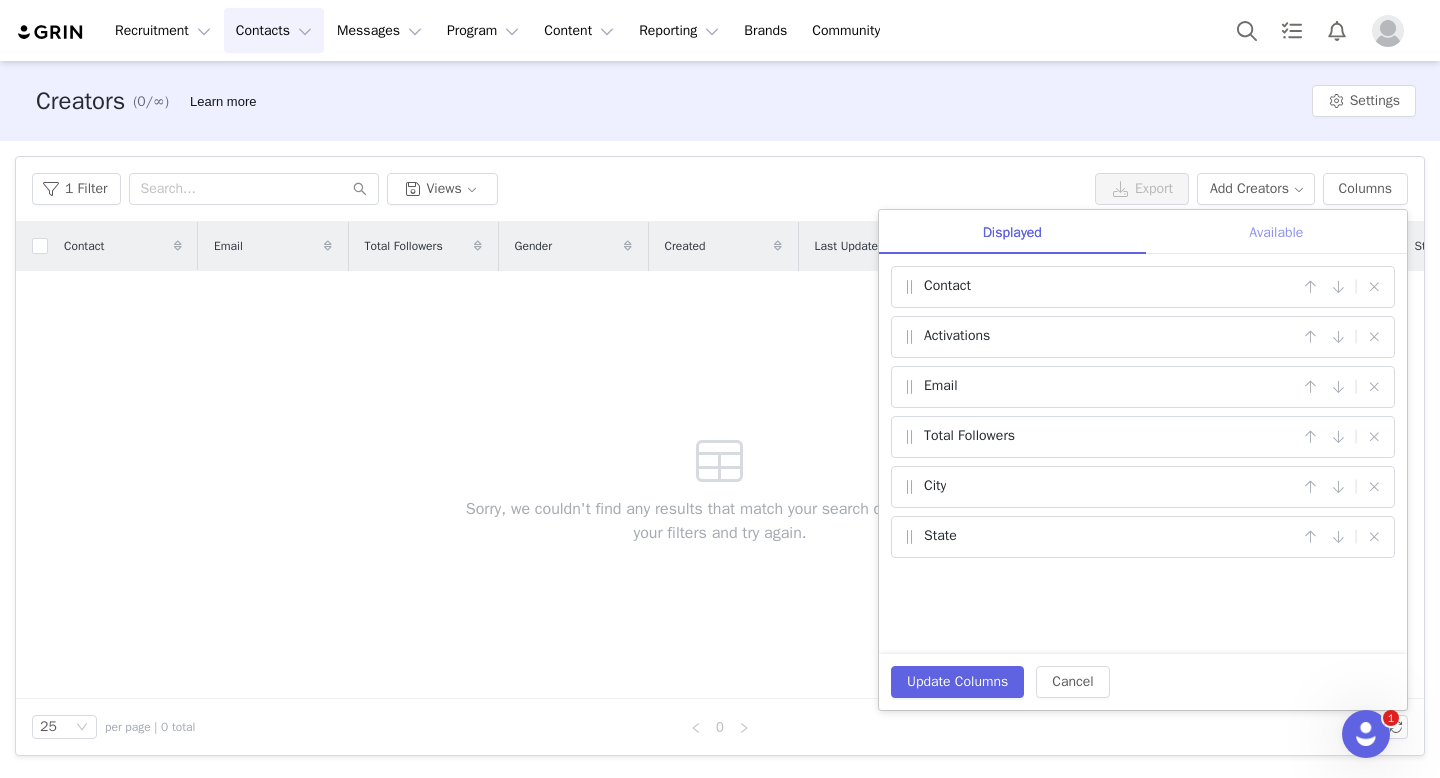 click on "Available" at bounding box center (1276, 232) 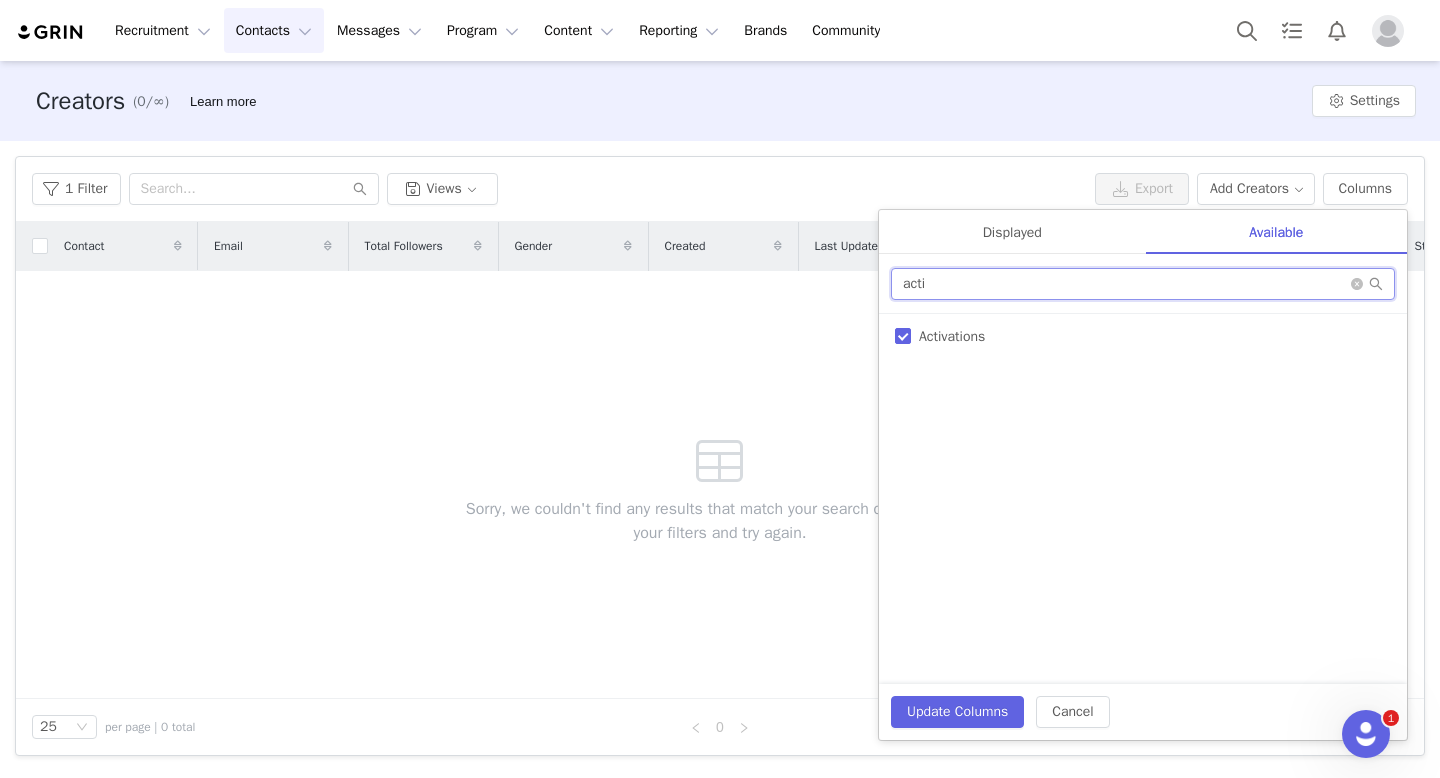 click on "acti" at bounding box center [1143, 284] 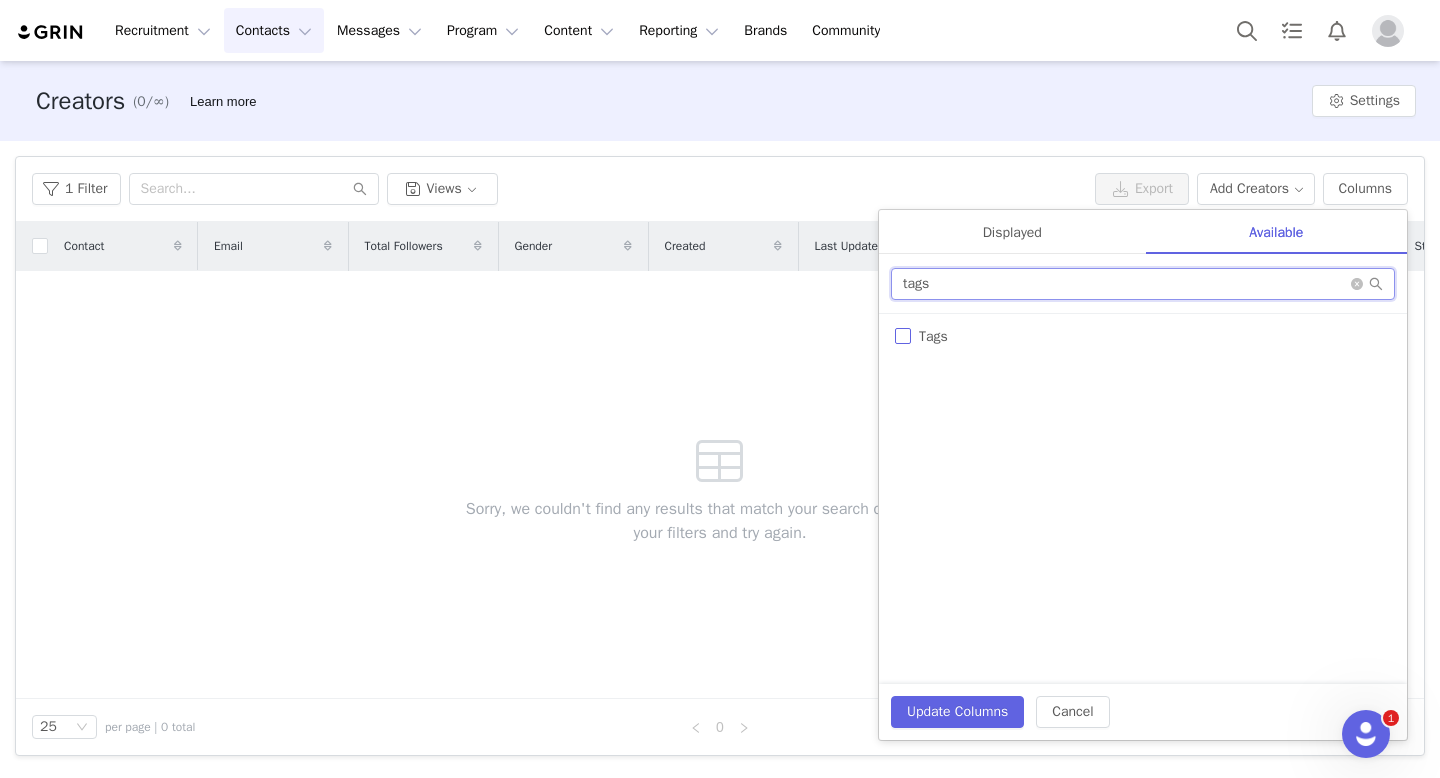 type on "tags" 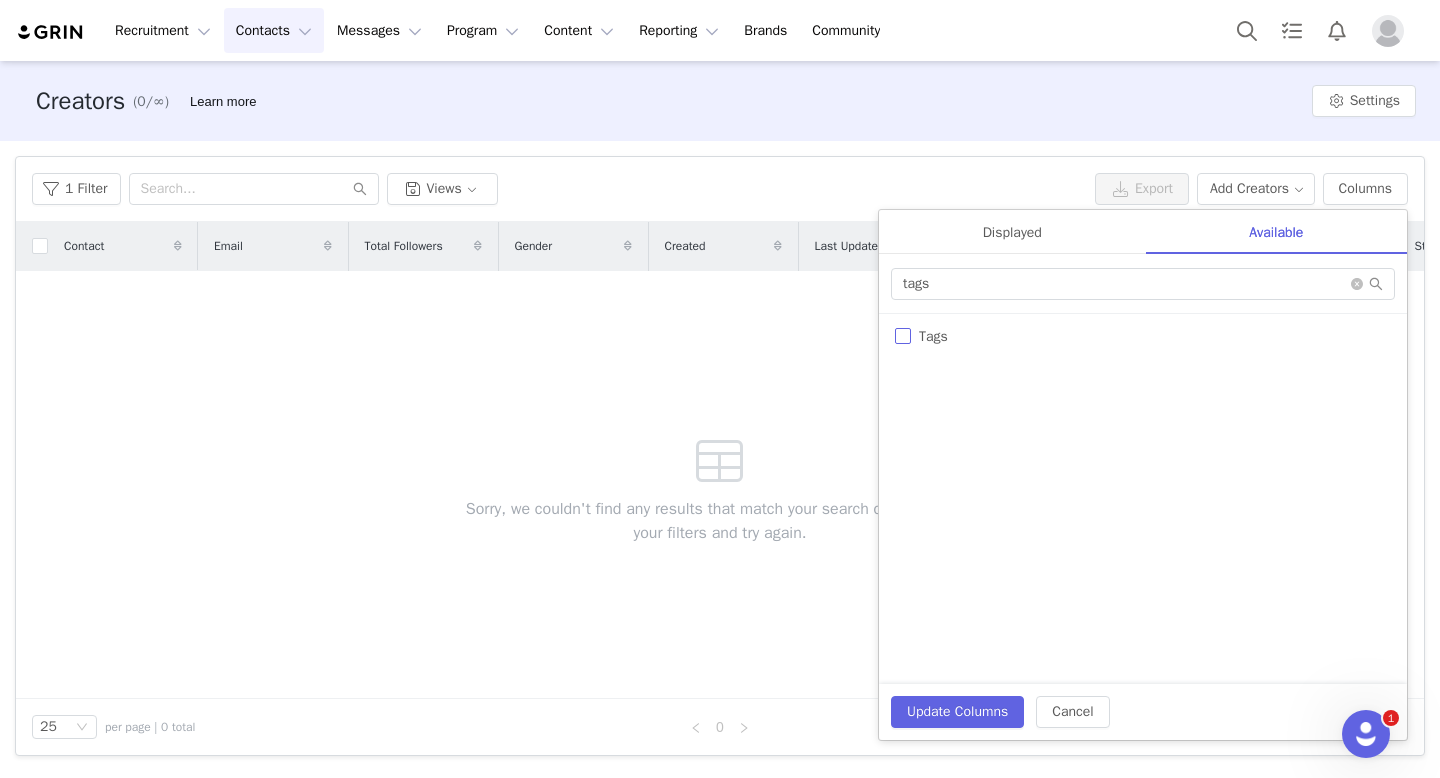 click on "Tags" at bounding box center [903, 336] 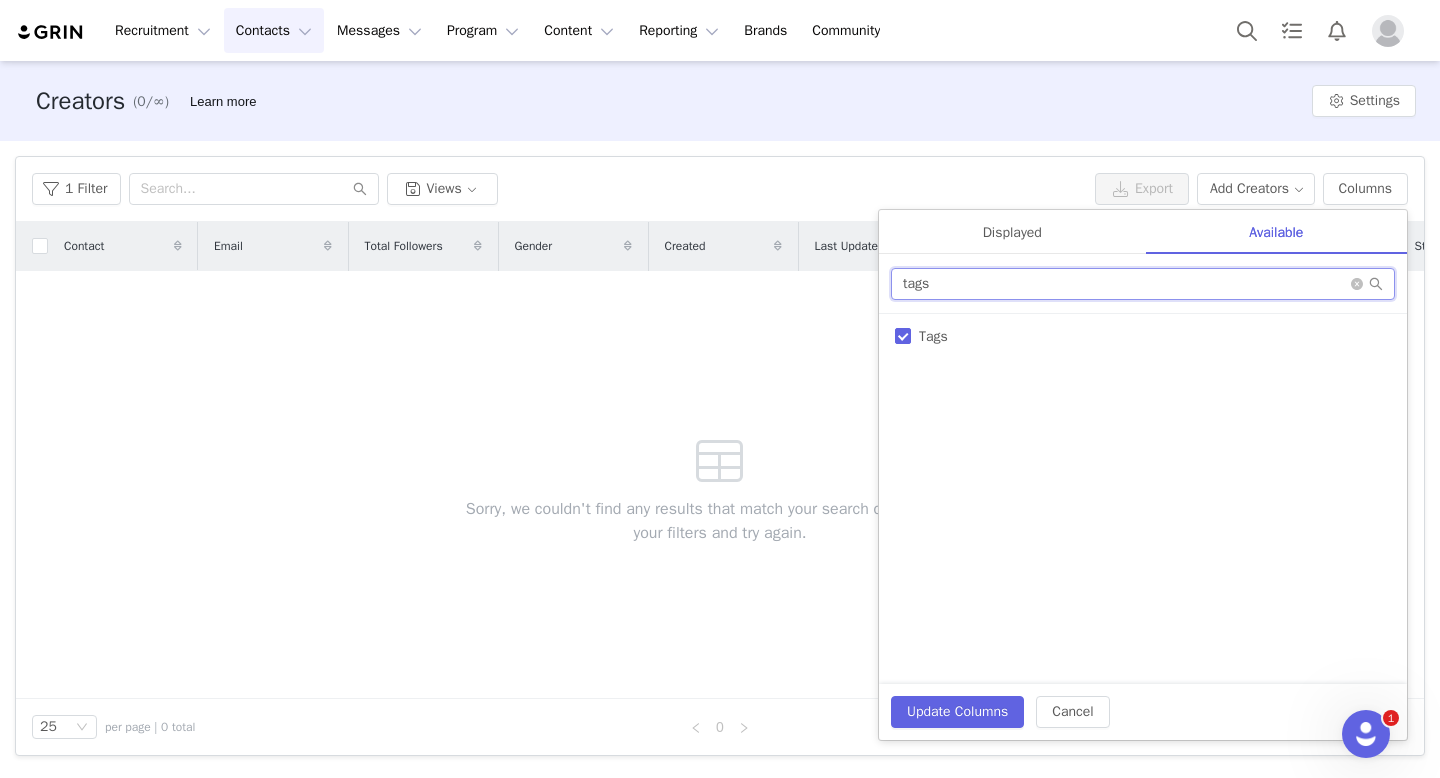 click on "tags" at bounding box center [1143, 284] 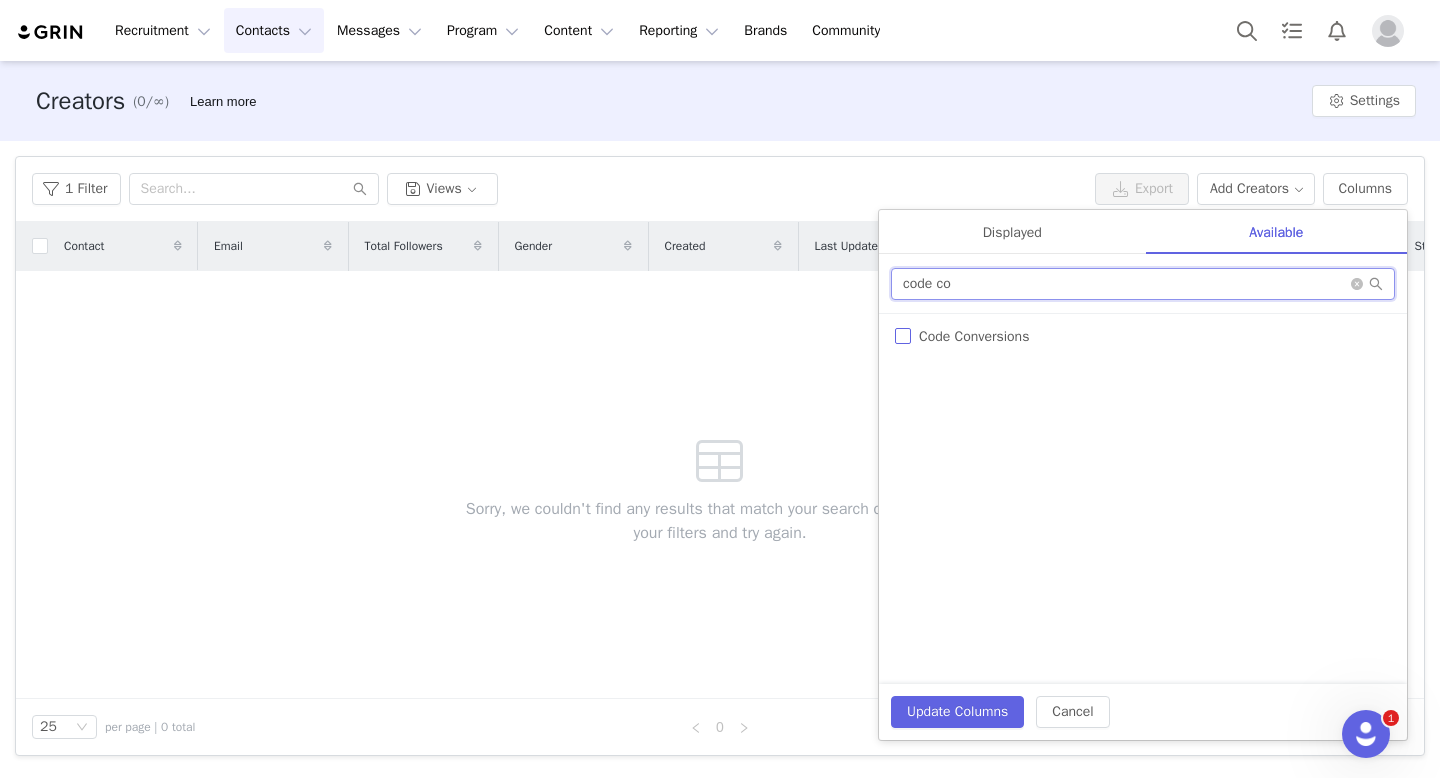 type on "code co" 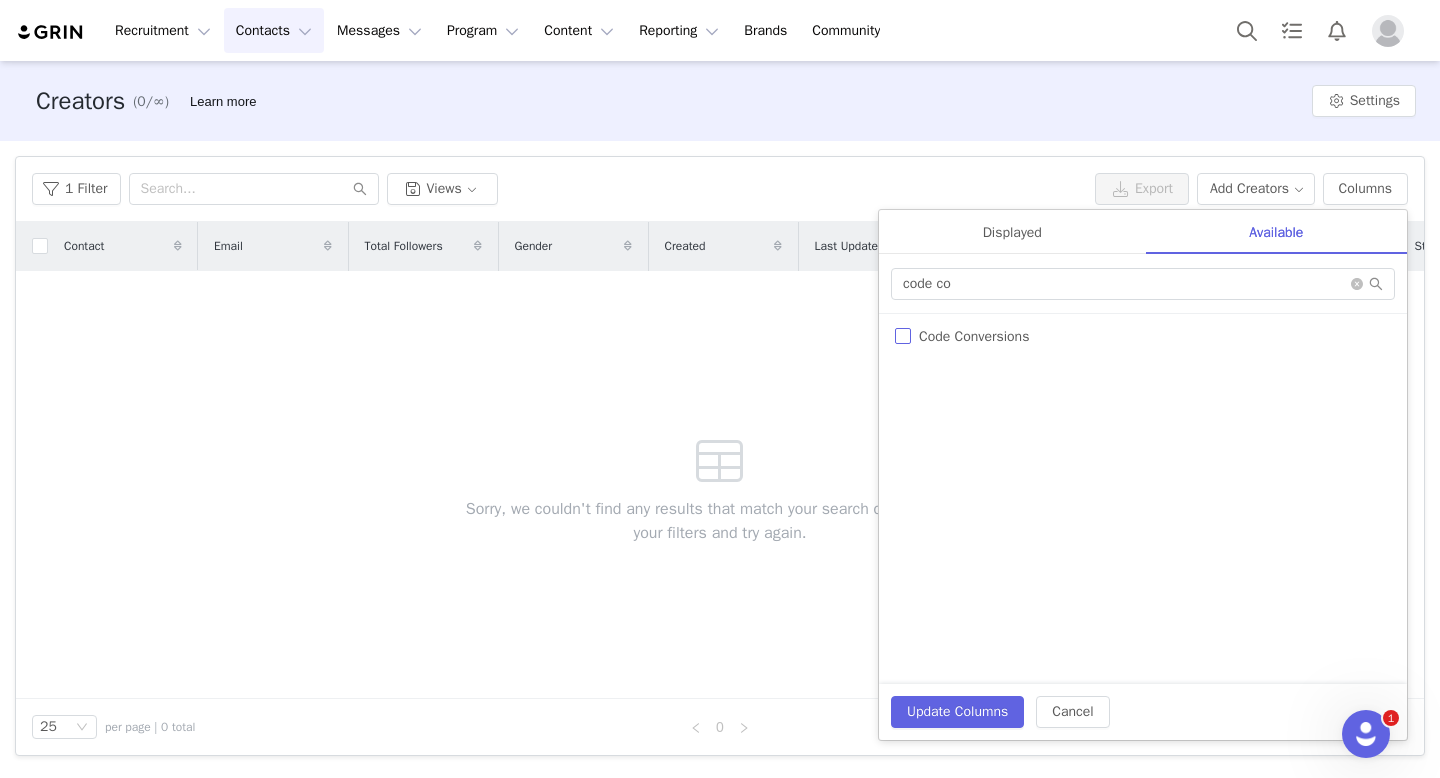 click on "Code Conversions" at bounding box center (903, 336) 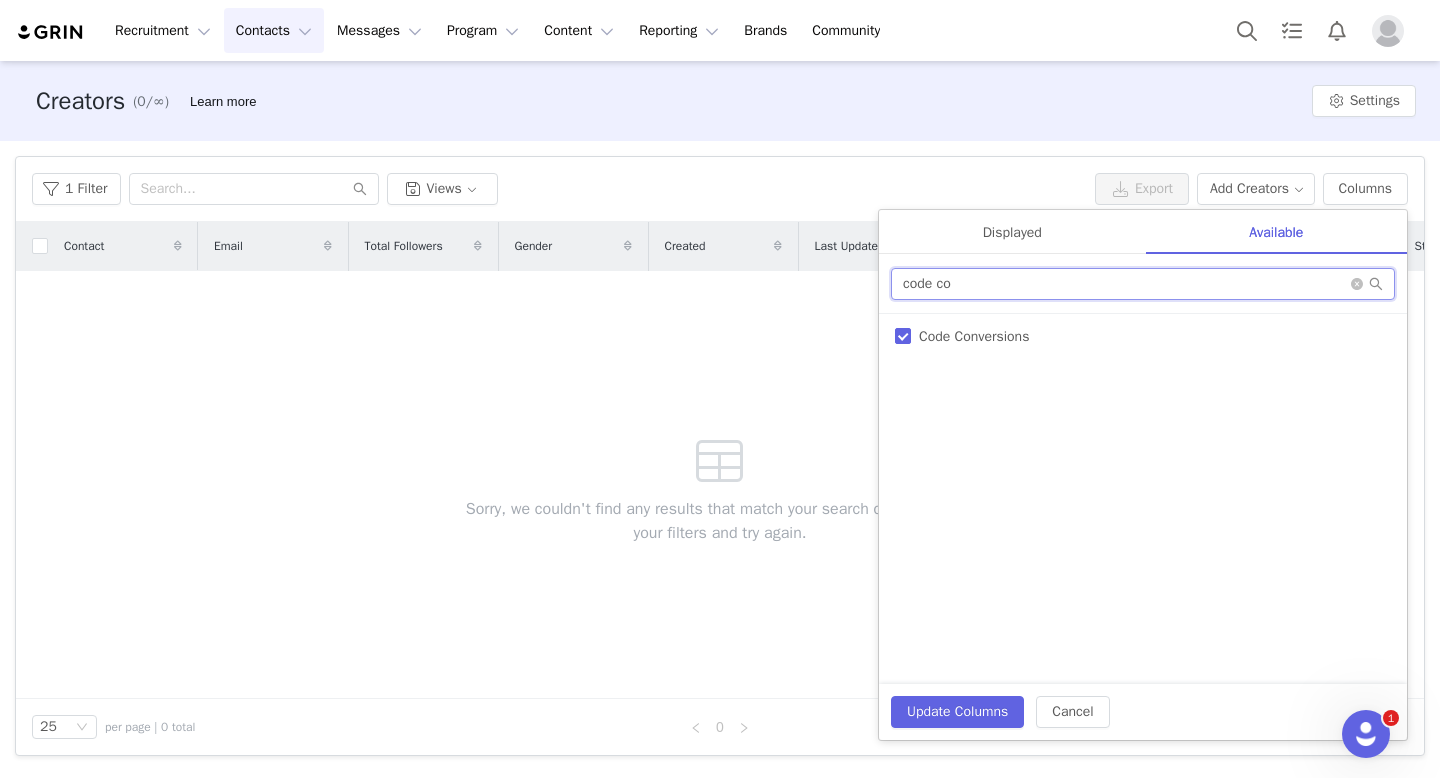 click on "code co" at bounding box center (1143, 284) 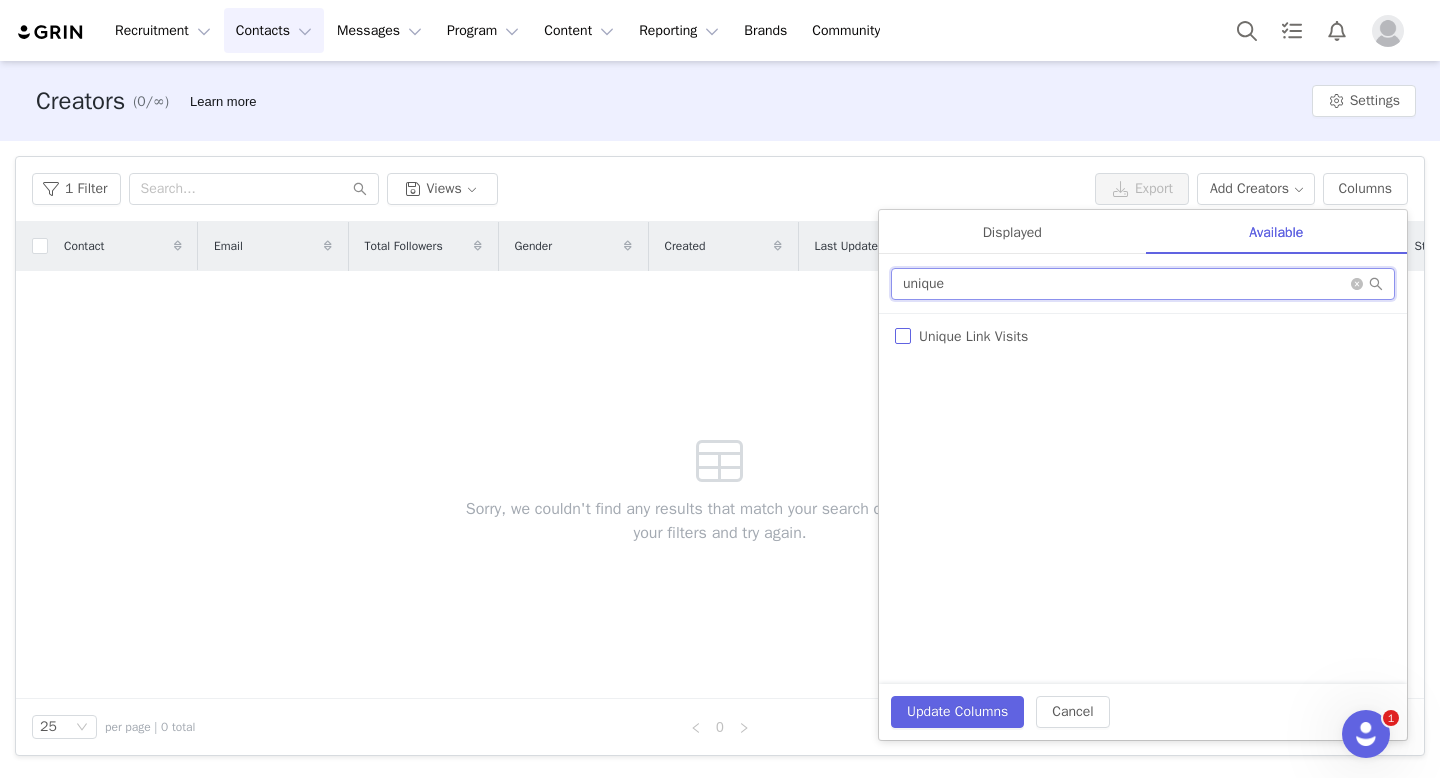 type on "unique" 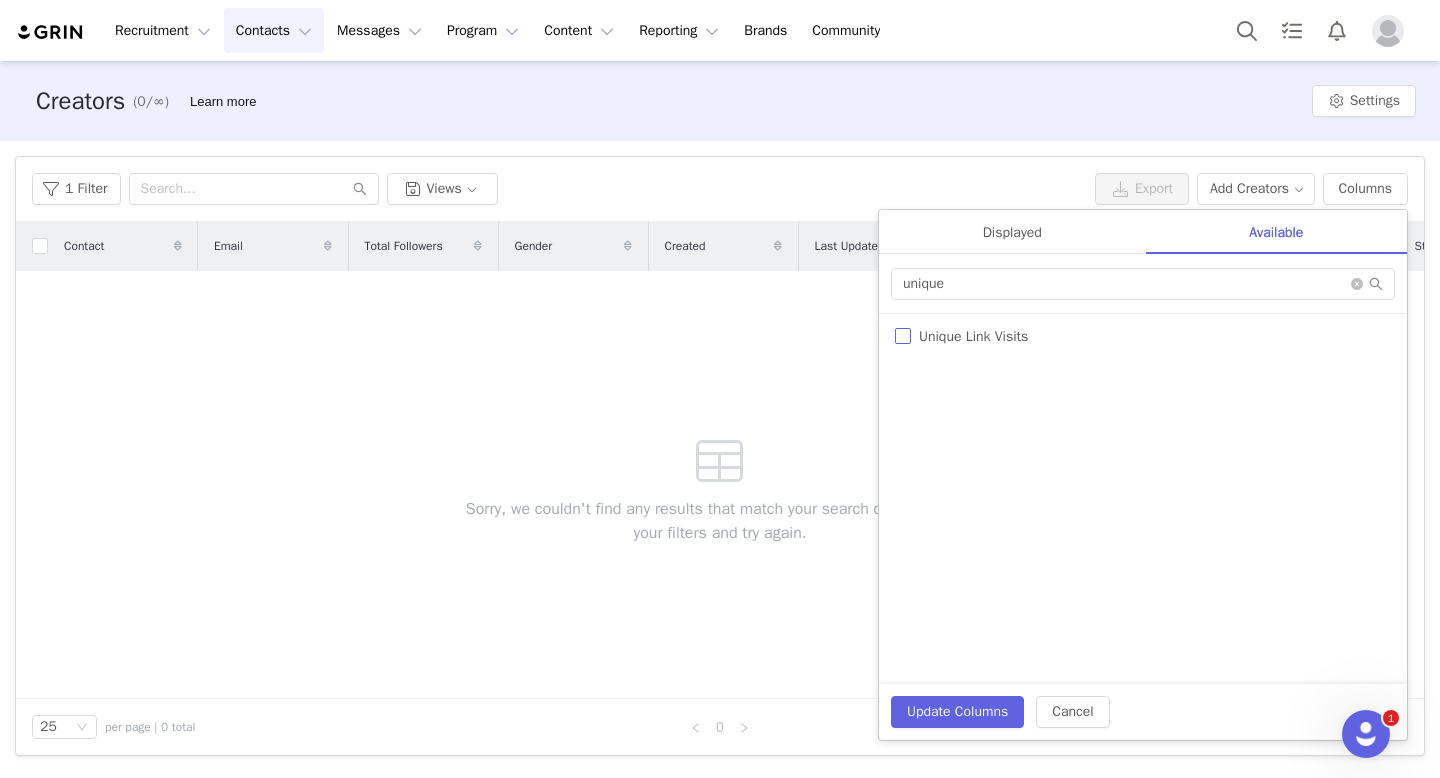 click on "Unique Link Visits" at bounding box center [903, 336] 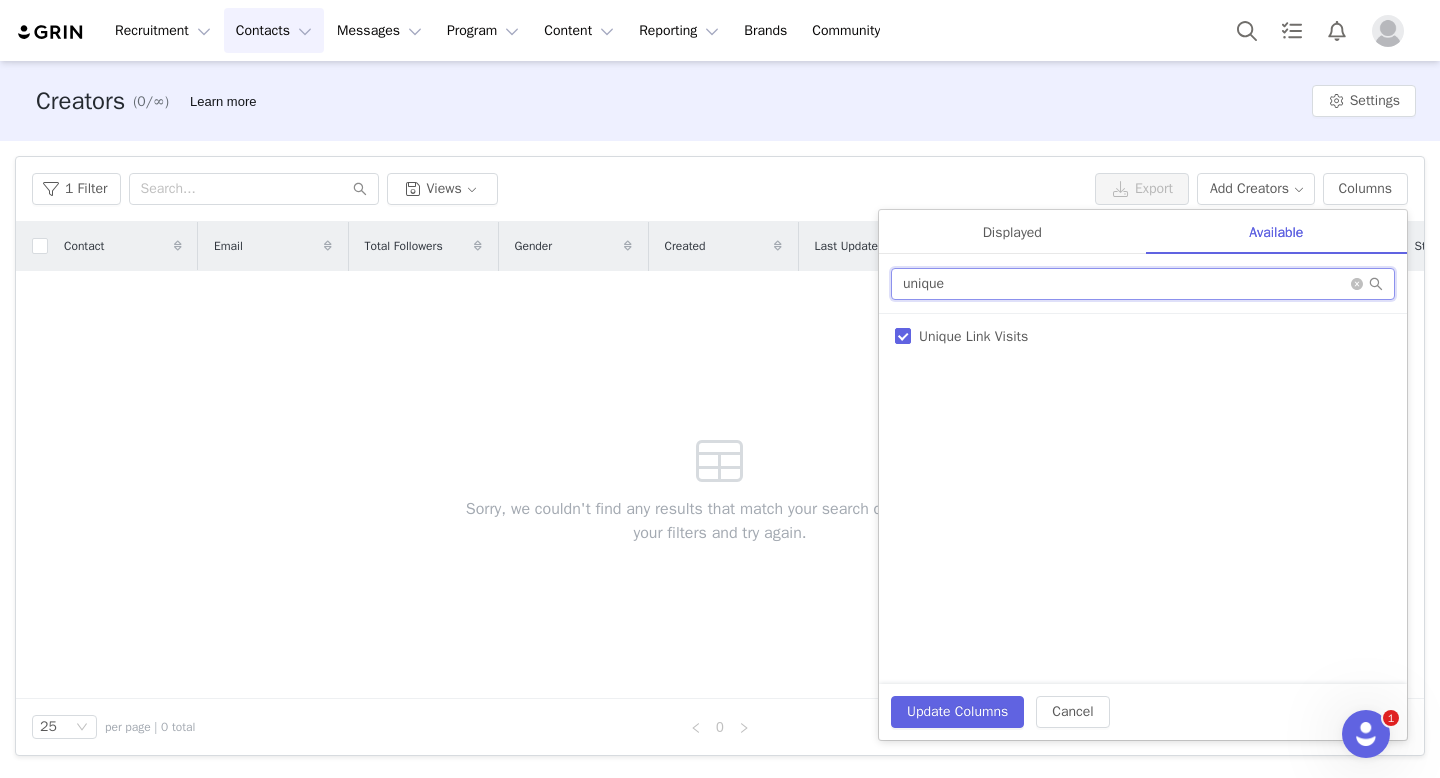 click on "unique" at bounding box center [1143, 284] 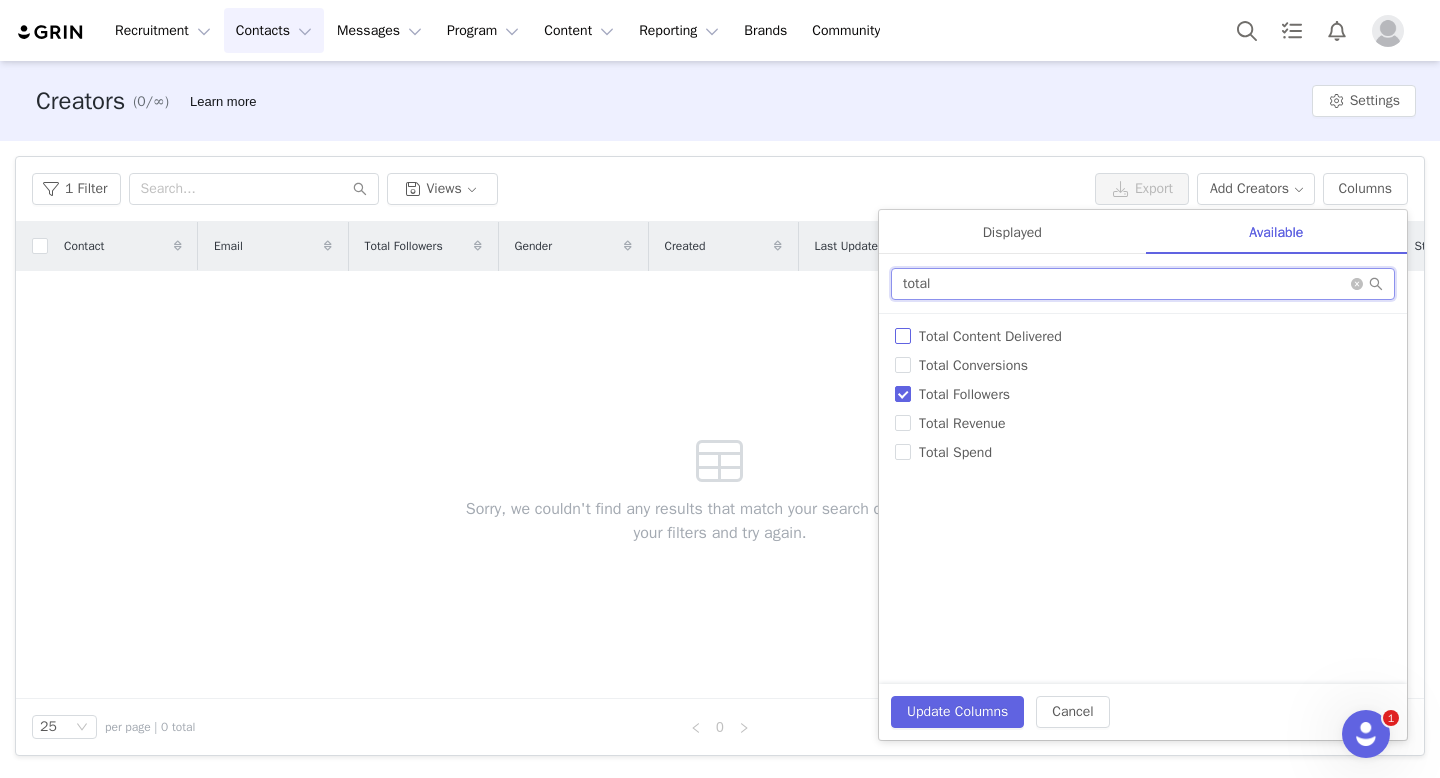 type on "total" 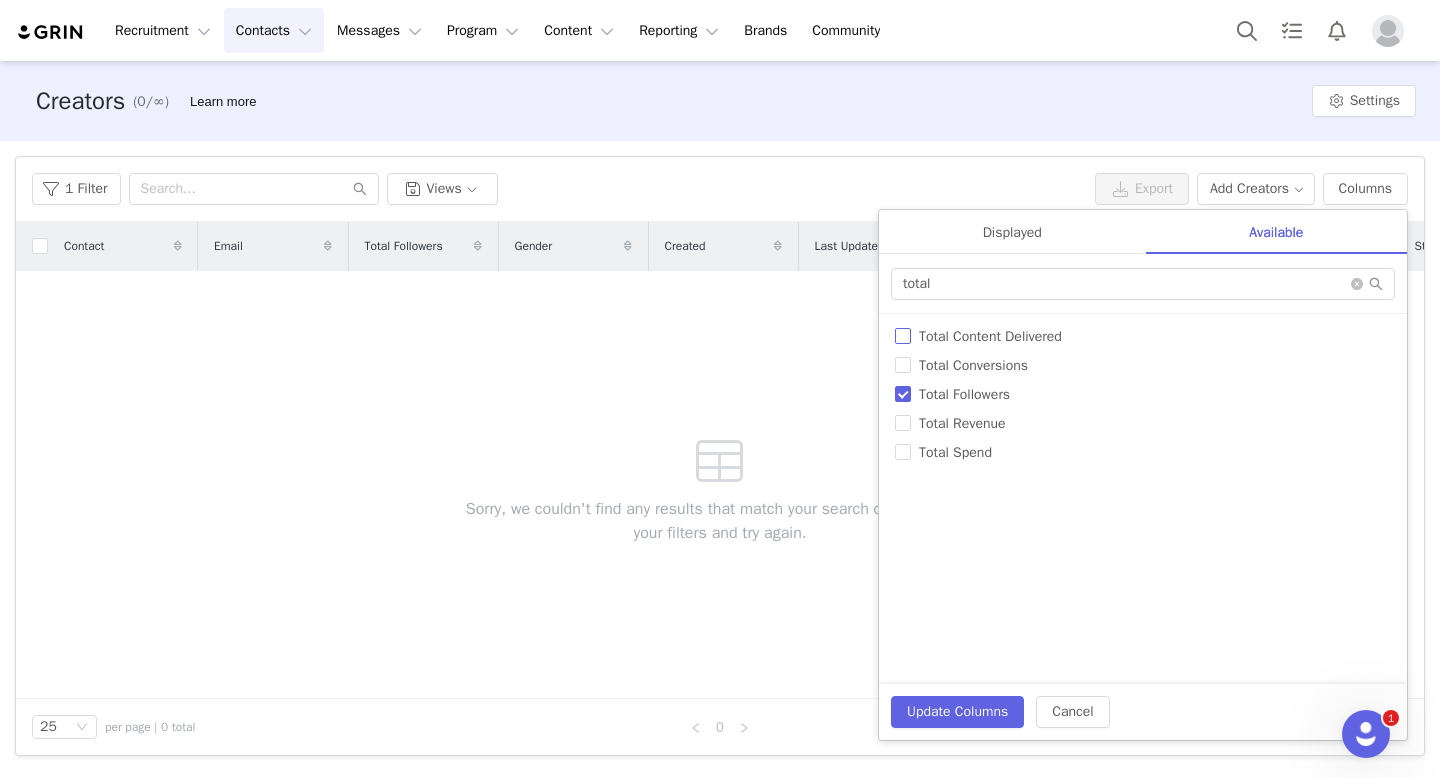 click on "Total Content Delivered" at bounding box center (903, 336) 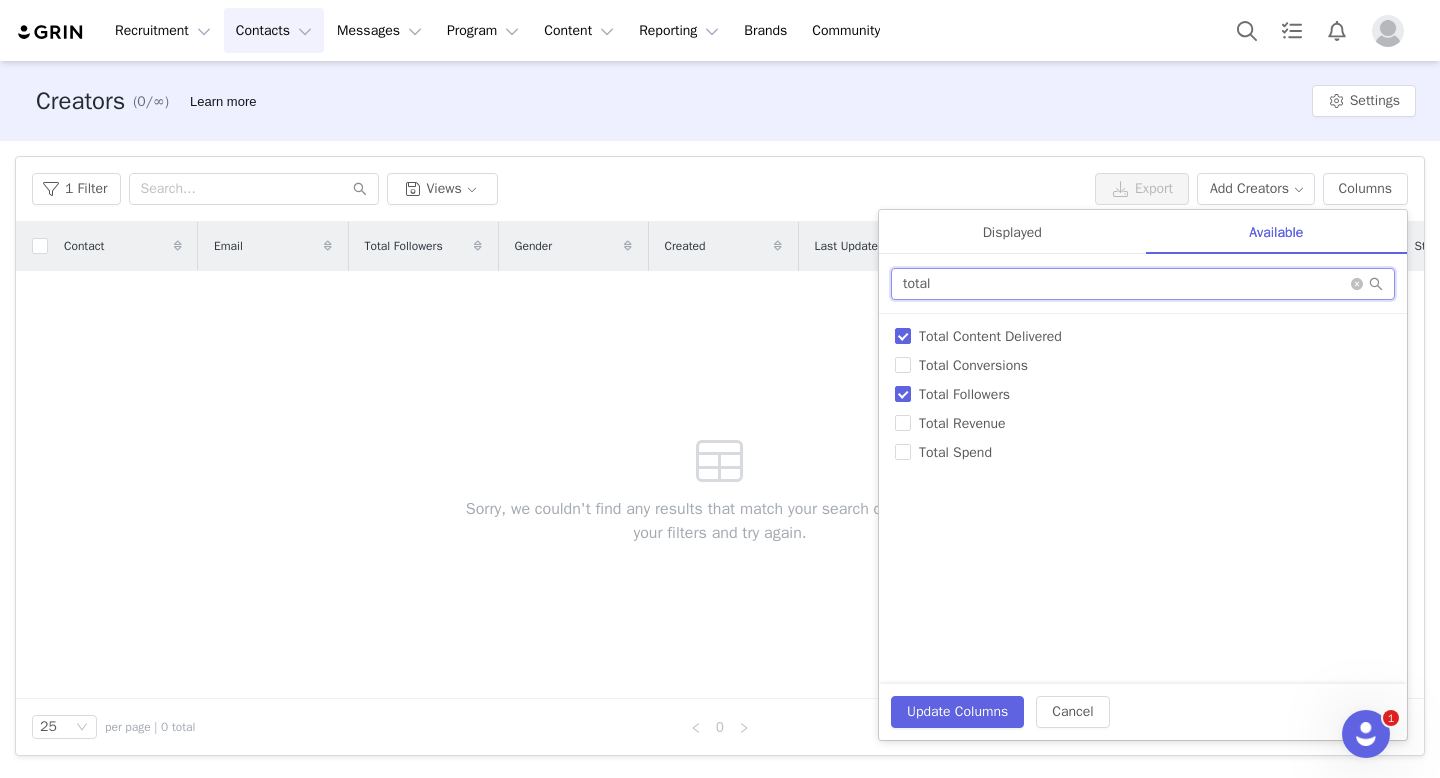 click on "total" at bounding box center (1143, 284) 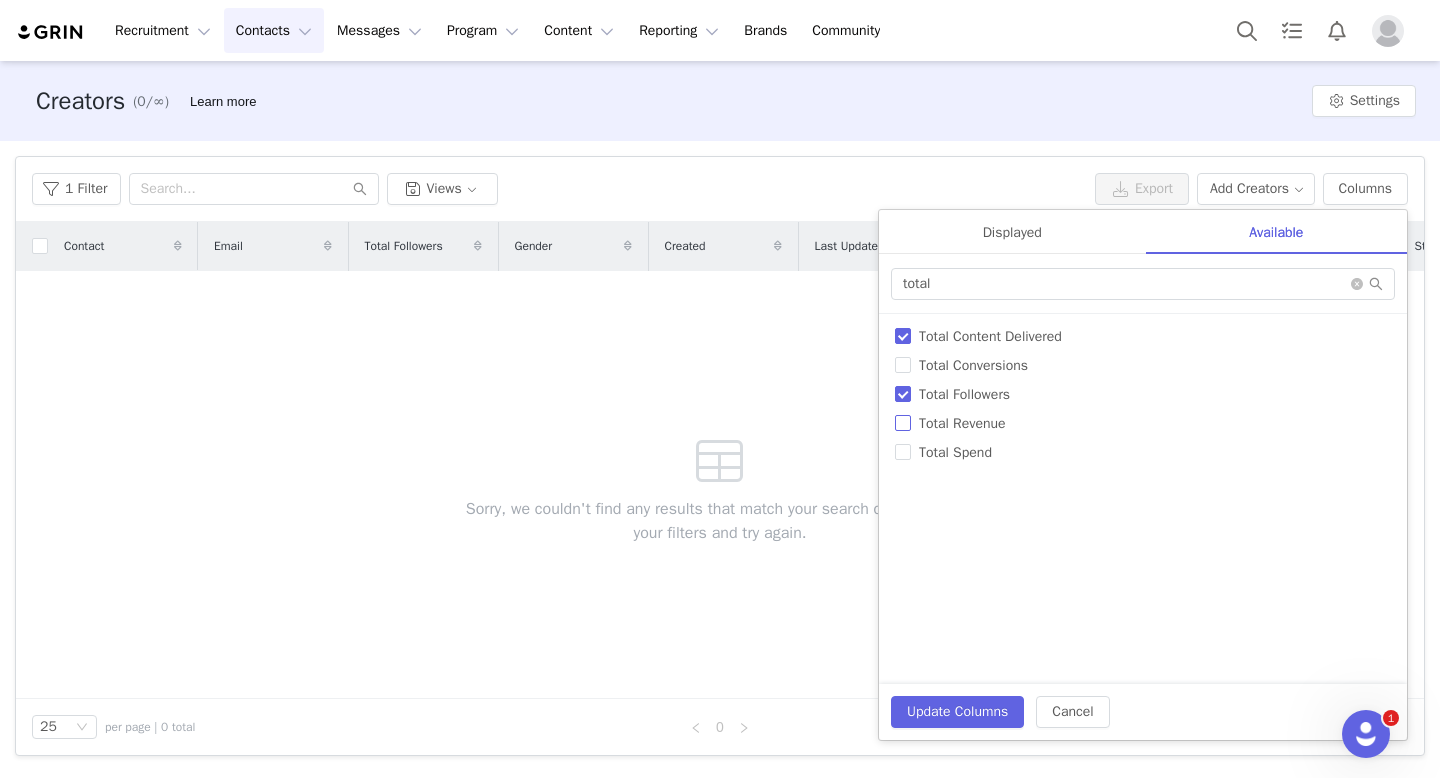click on "Total Revenue" at bounding box center (903, 423) 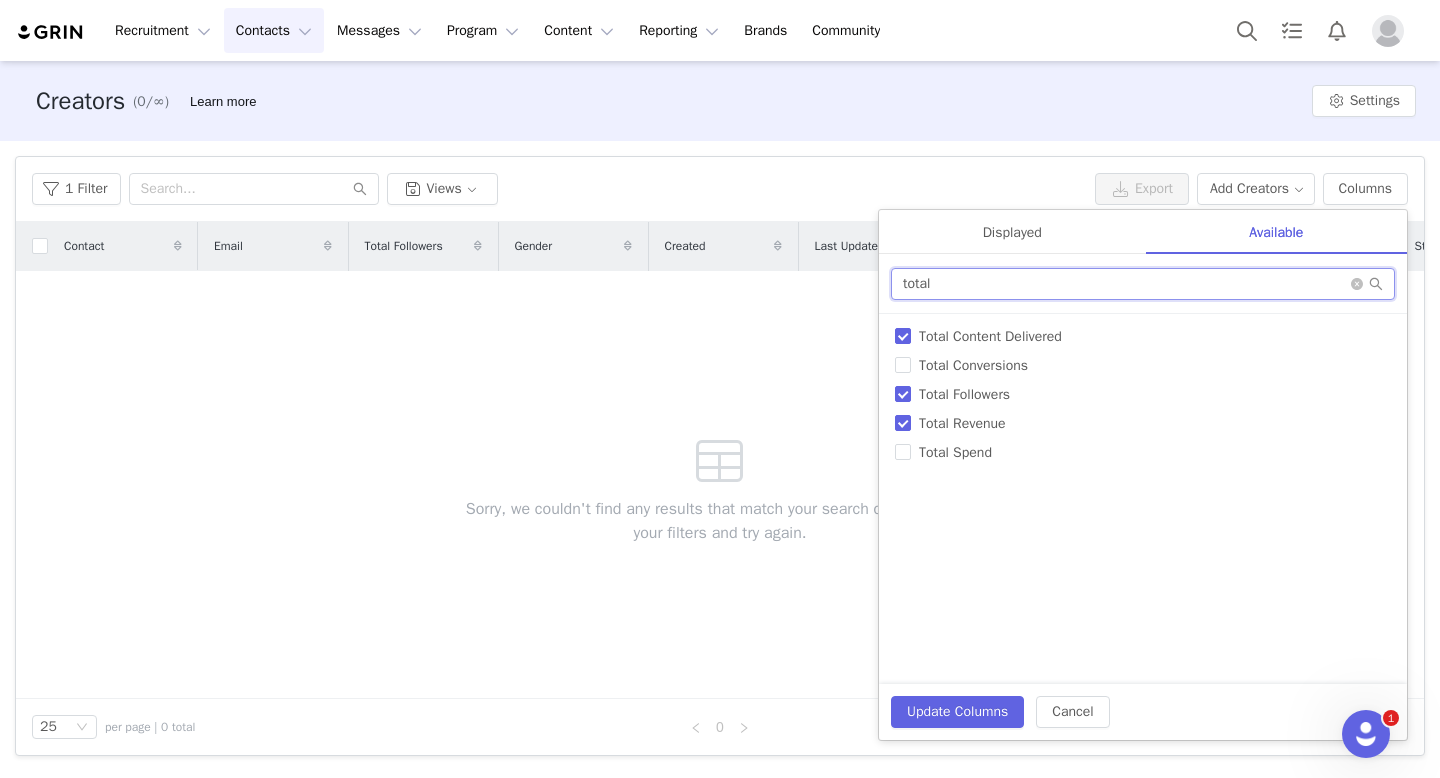 click on "total" at bounding box center [1143, 284] 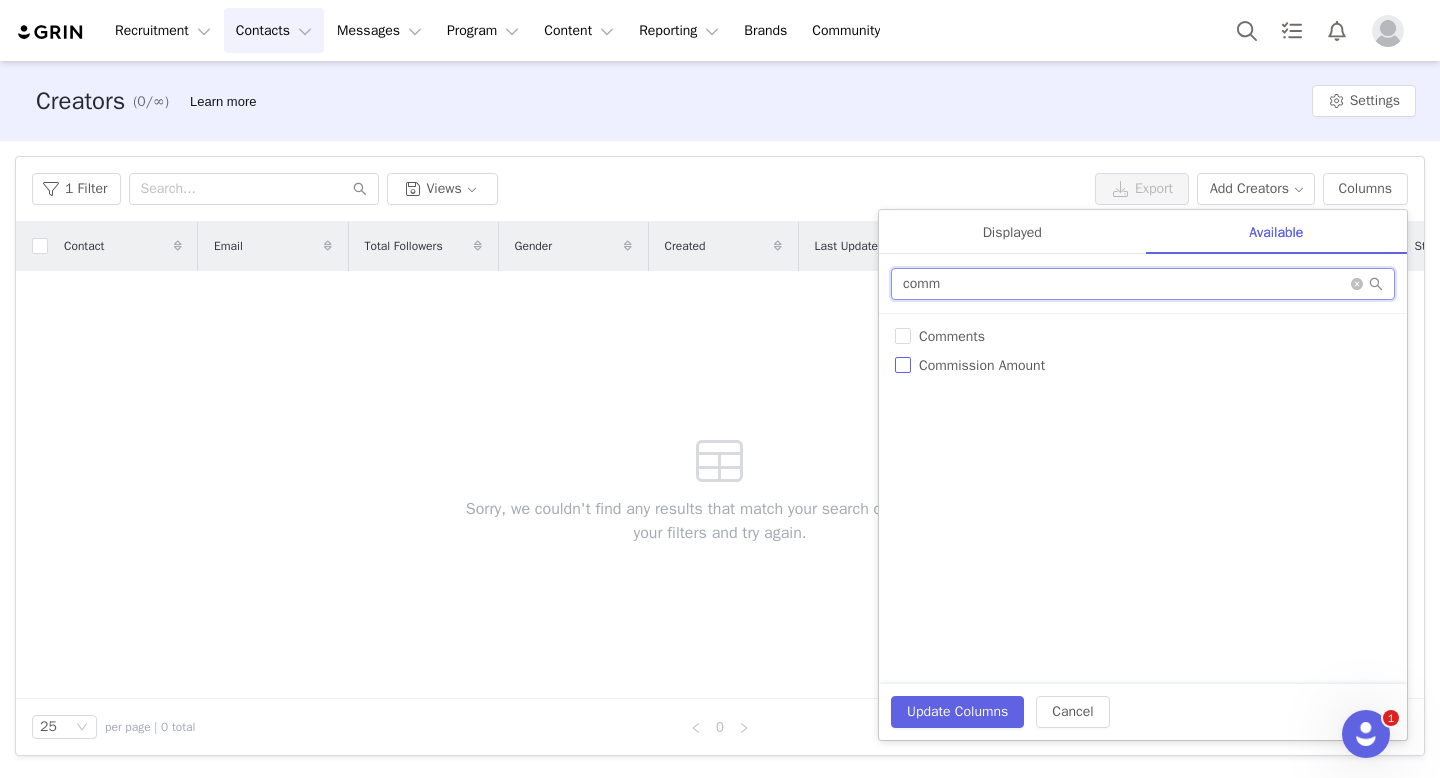 type on "comm" 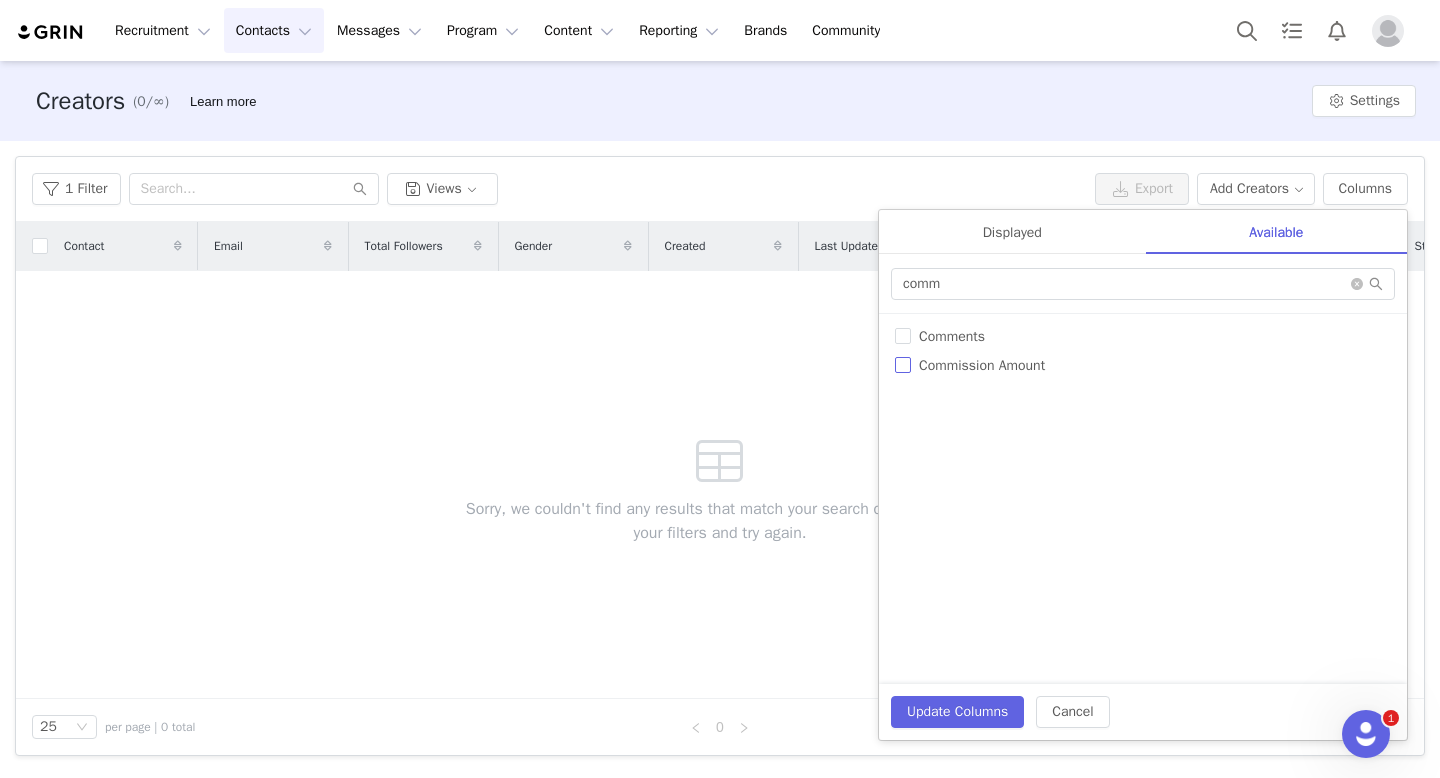 click on "Commission Amount" at bounding box center (982, 365) 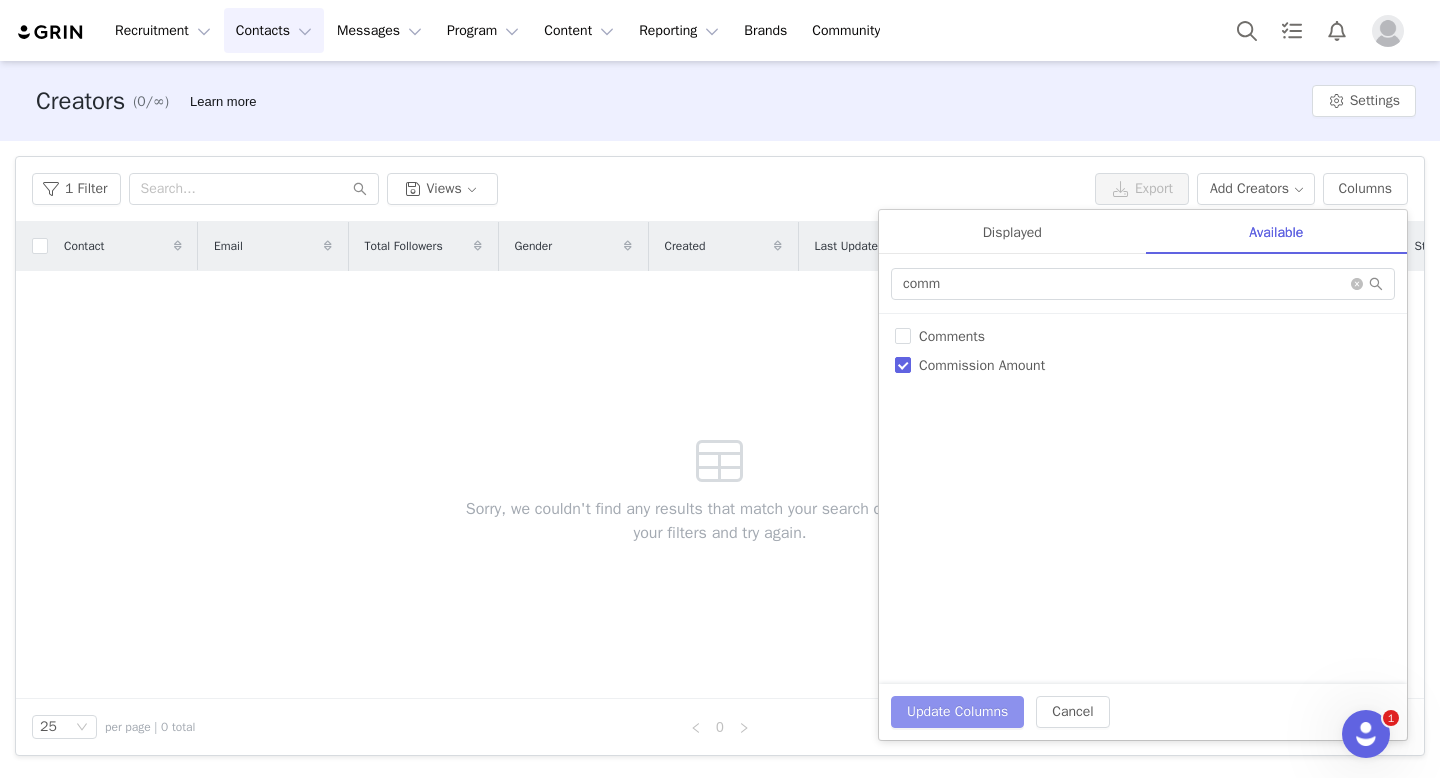 click on "Update Columns" at bounding box center (957, 712) 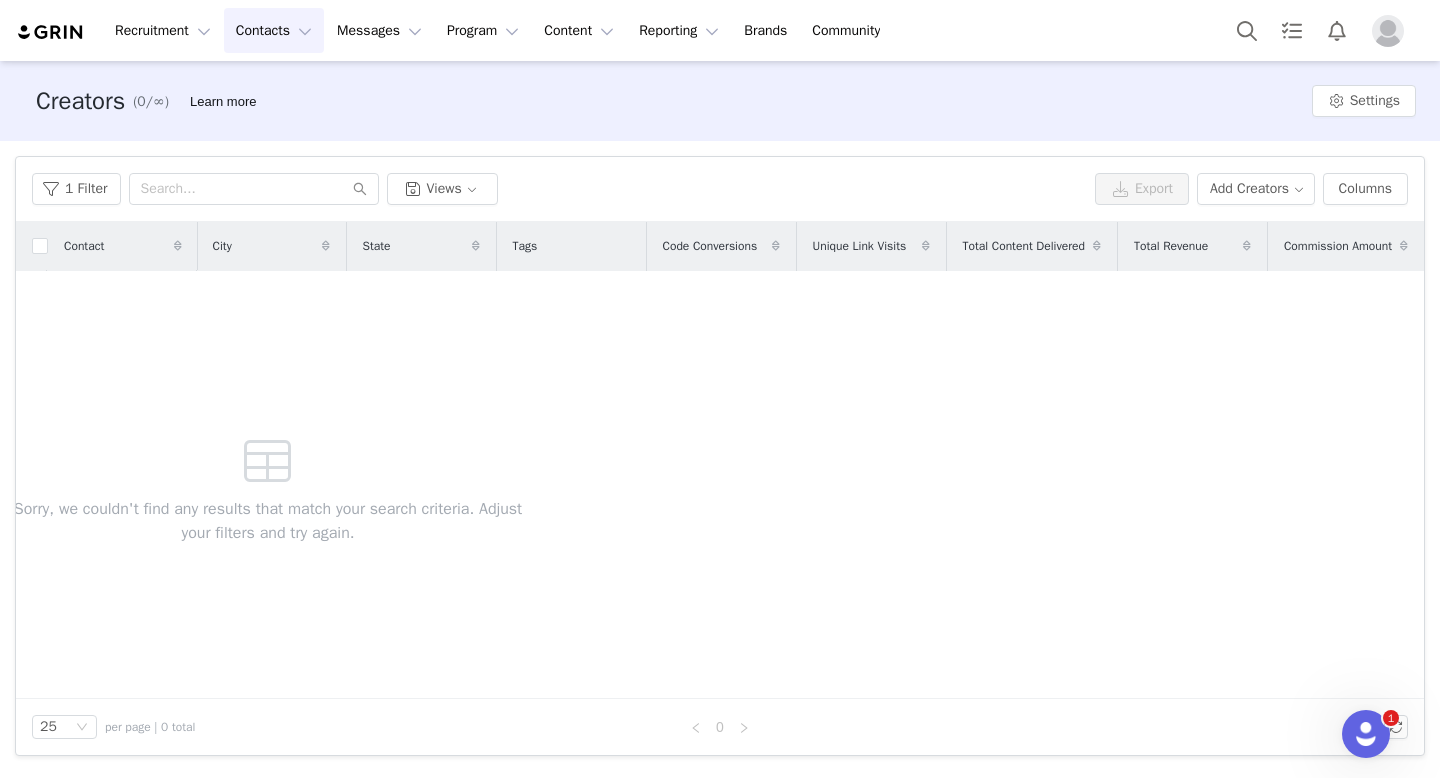scroll, scrollTop: 0, scrollLeft: 0, axis: both 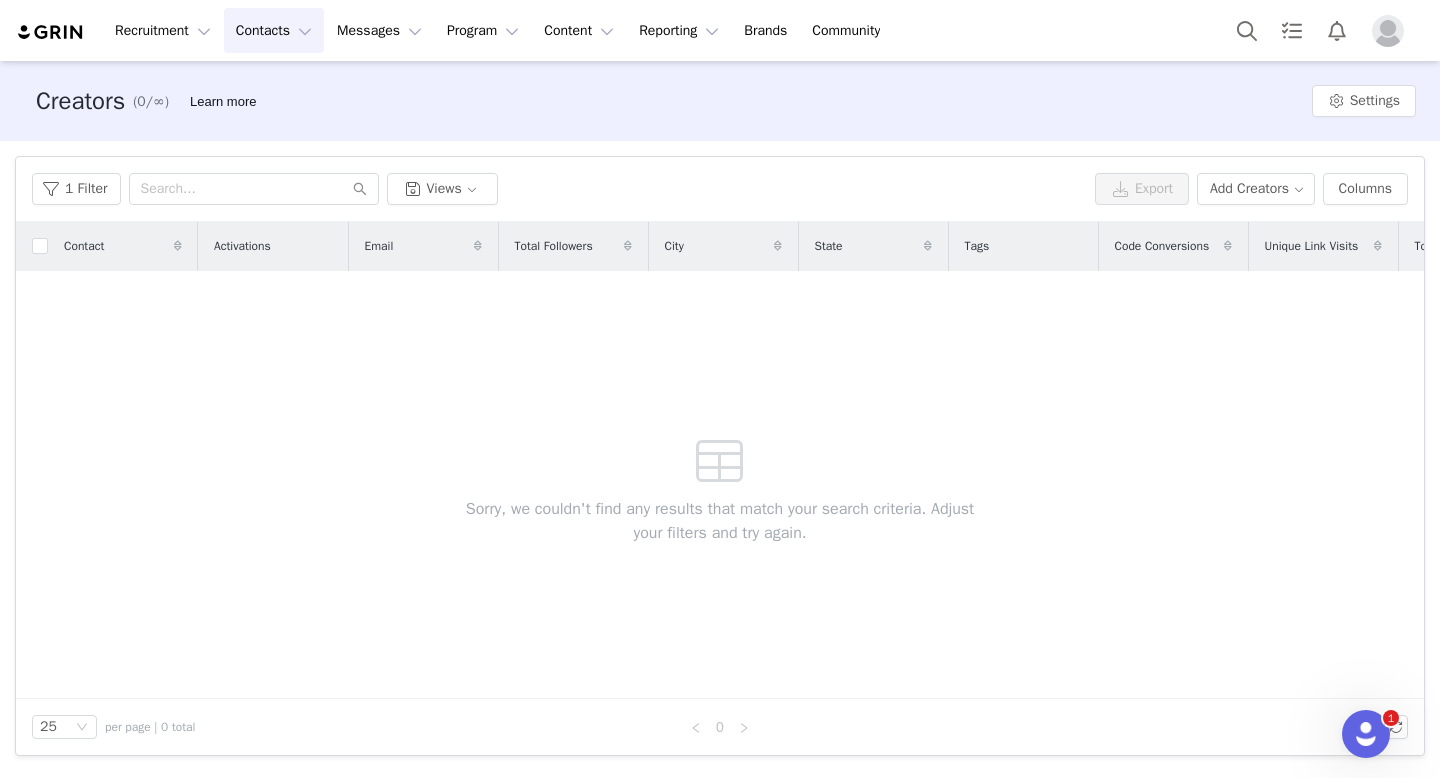 click on "Contacts Contacts" at bounding box center (274, 30) 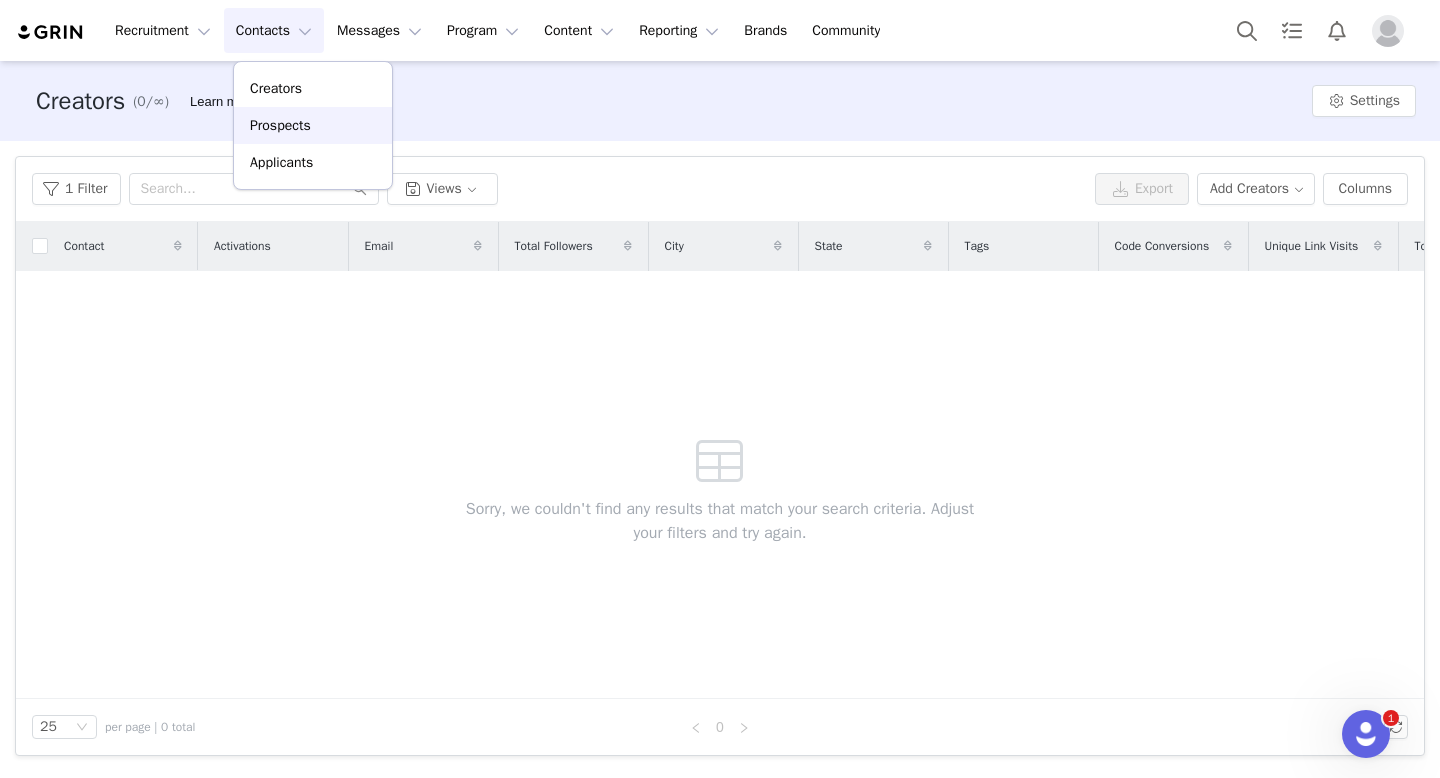 click on "Prospects" at bounding box center (280, 125) 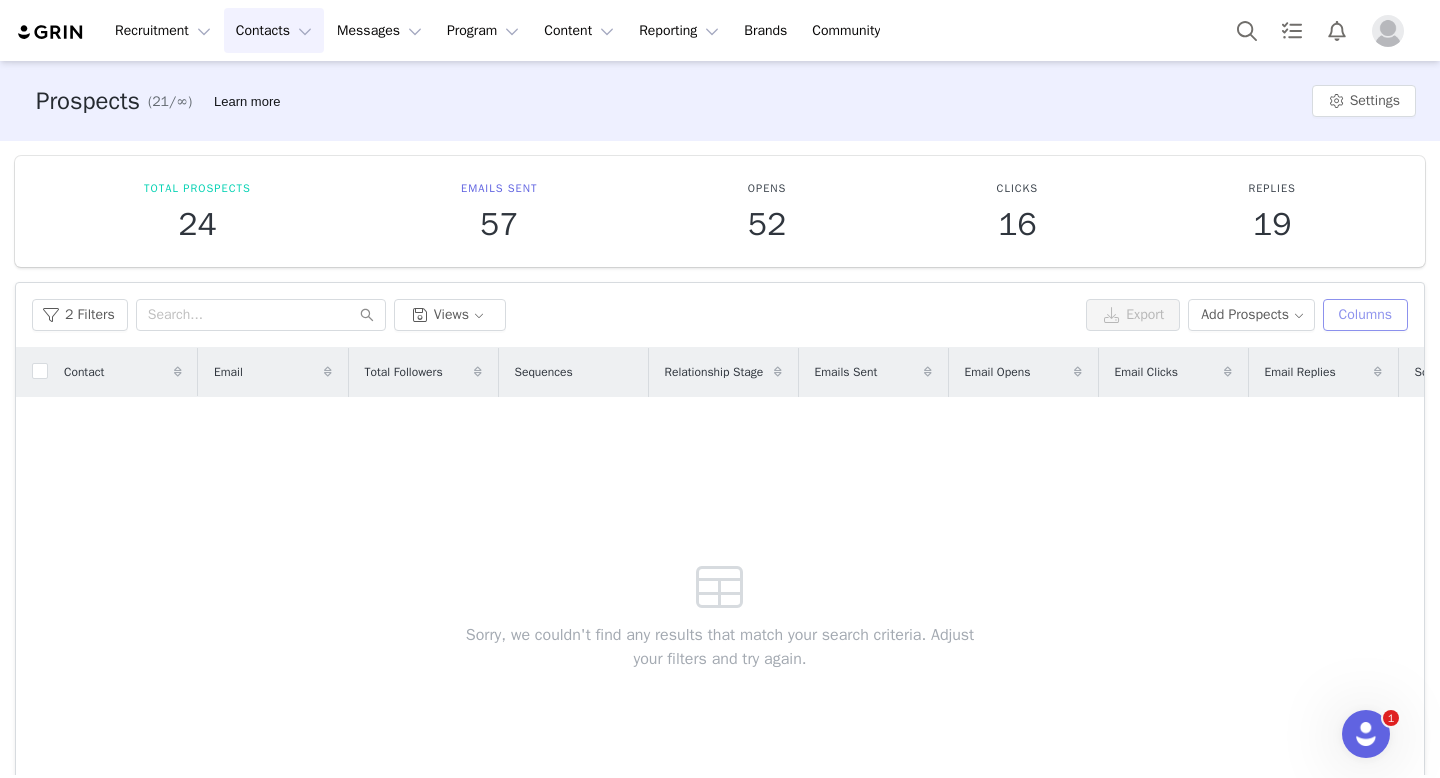 click on "Columns" at bounding box center [1365, 315] 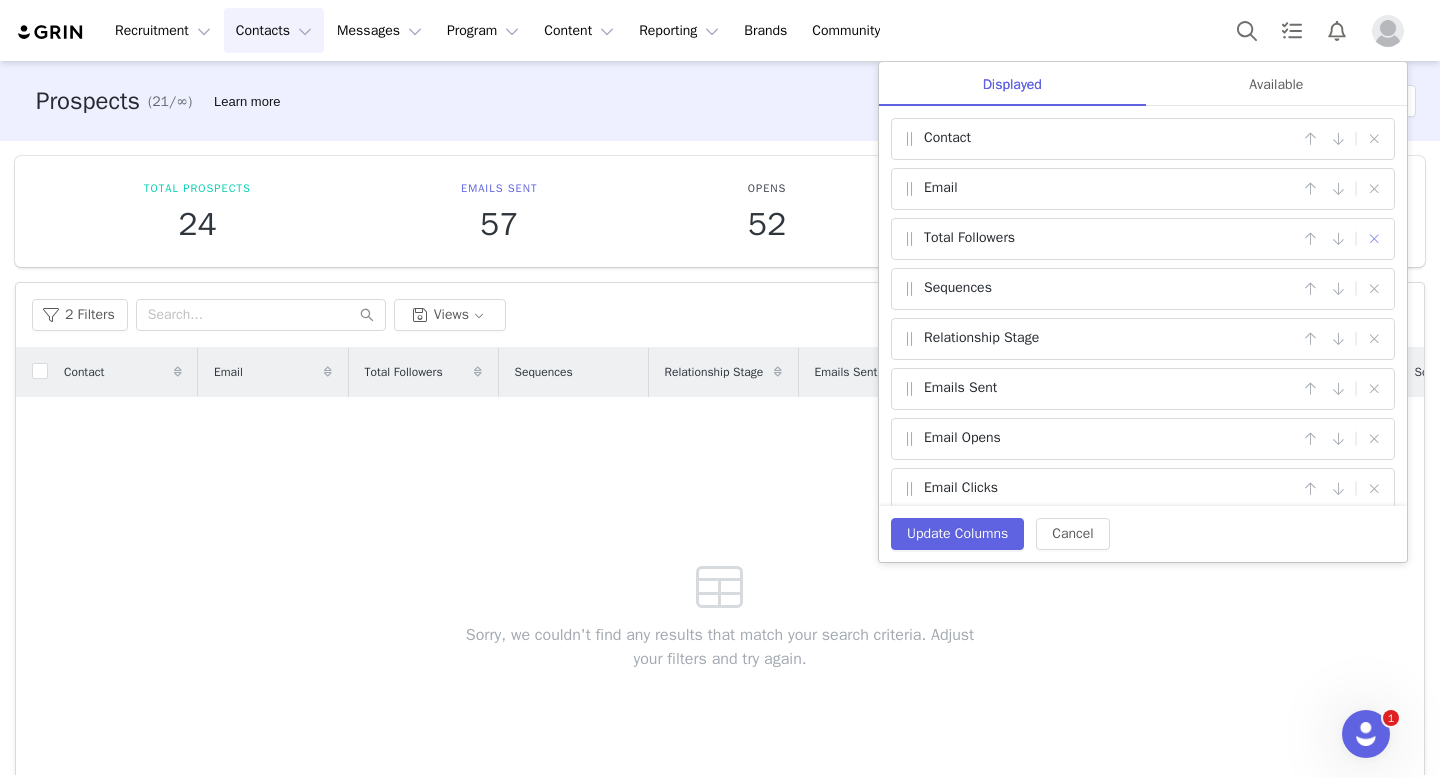 click at bounding box center [1374, 239] 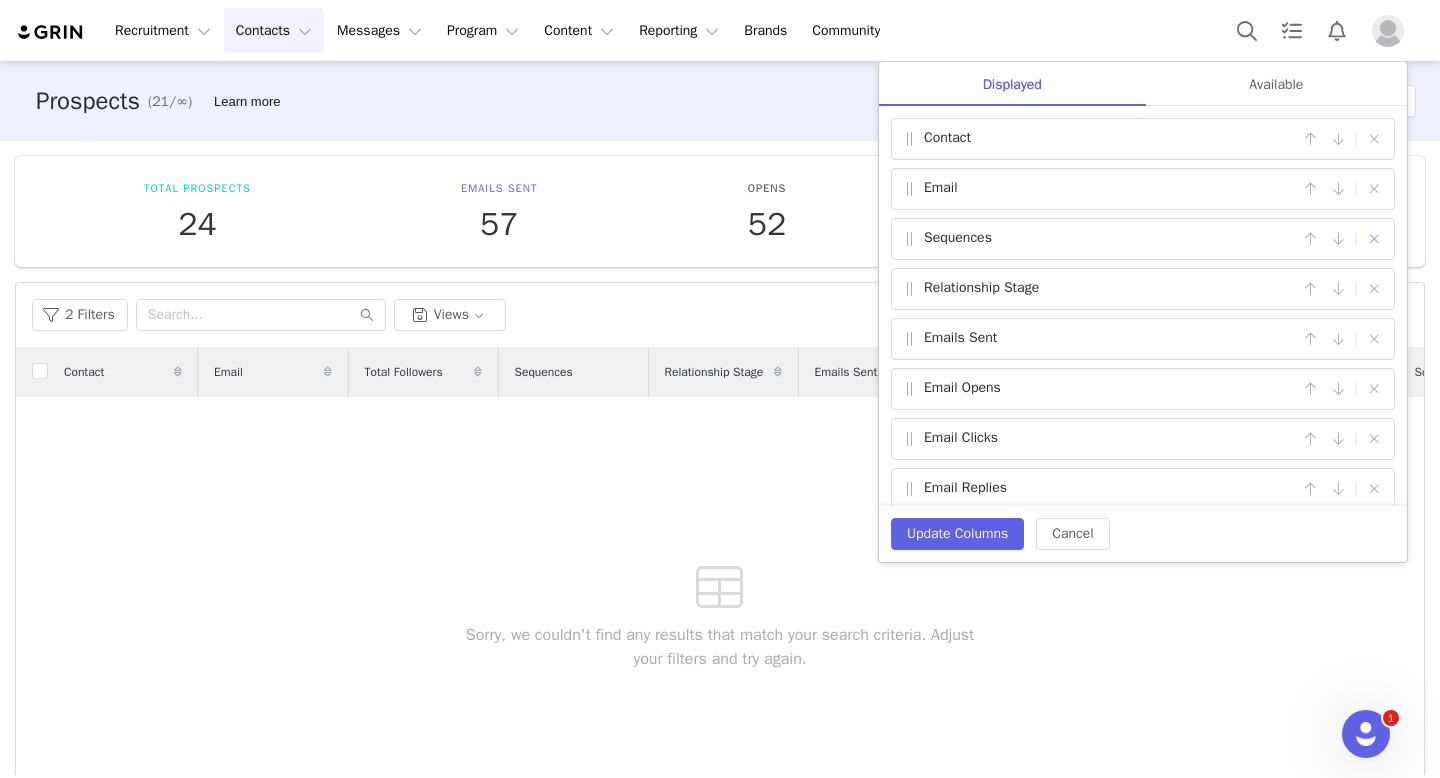 click at bounding box center (1374, 239) 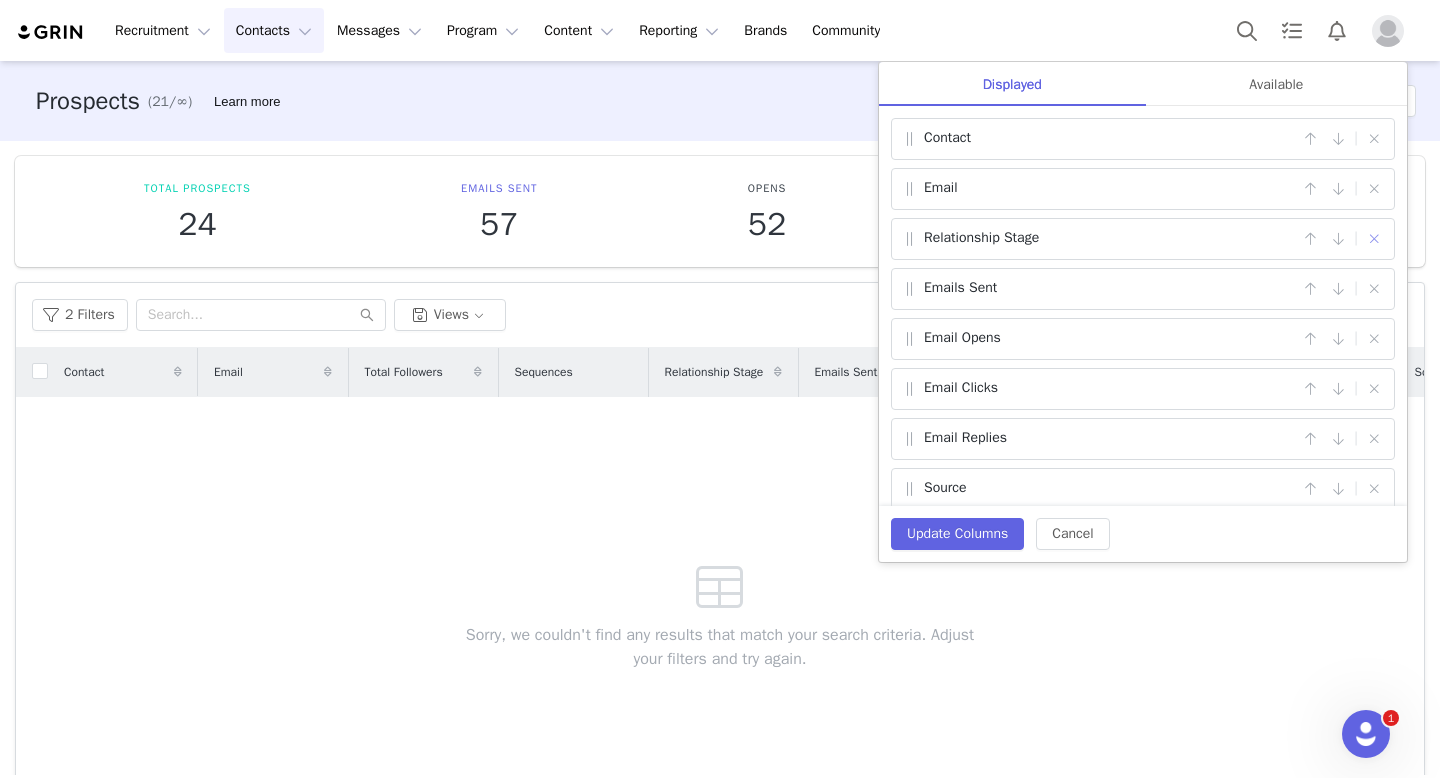 click at bounding box center [1374, 239] 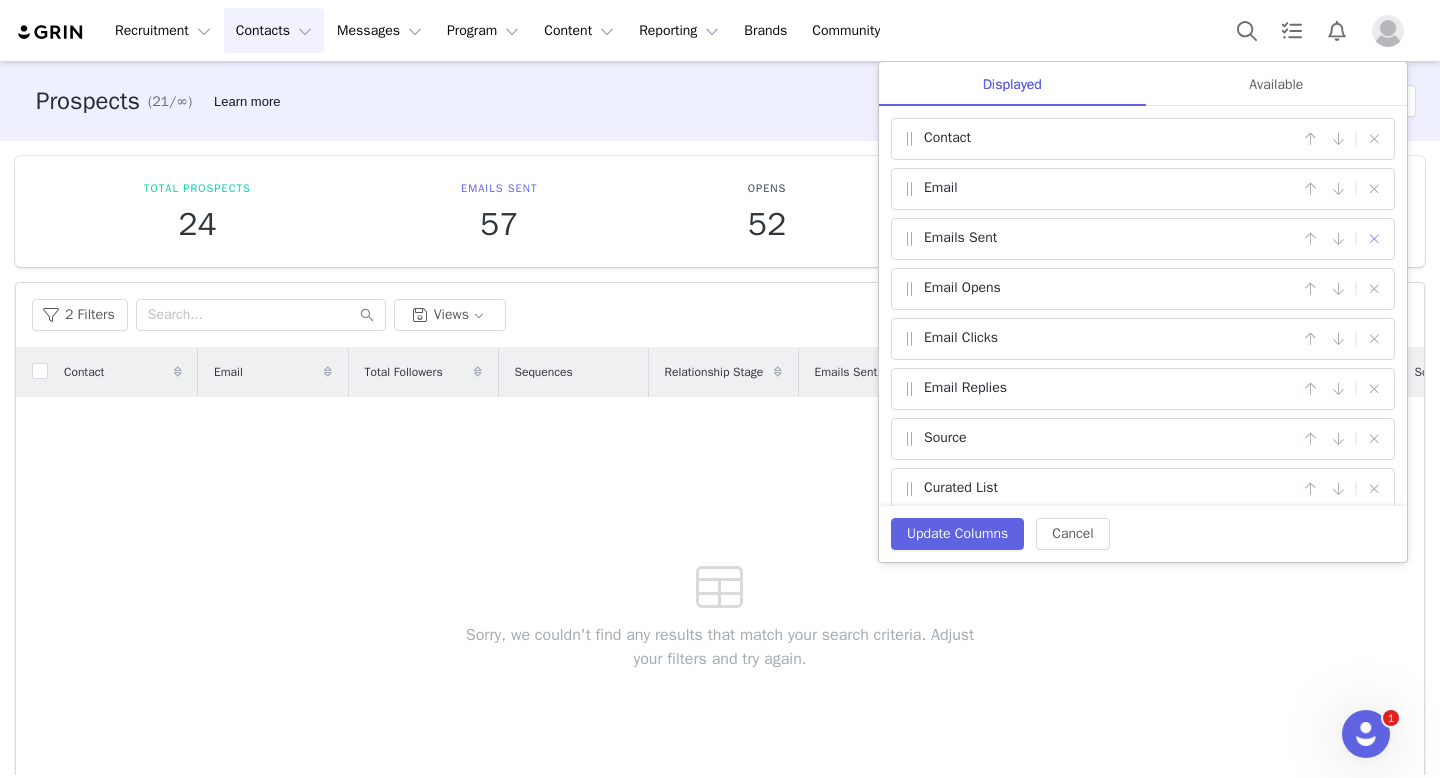 click at bounding box center [1374, 239] 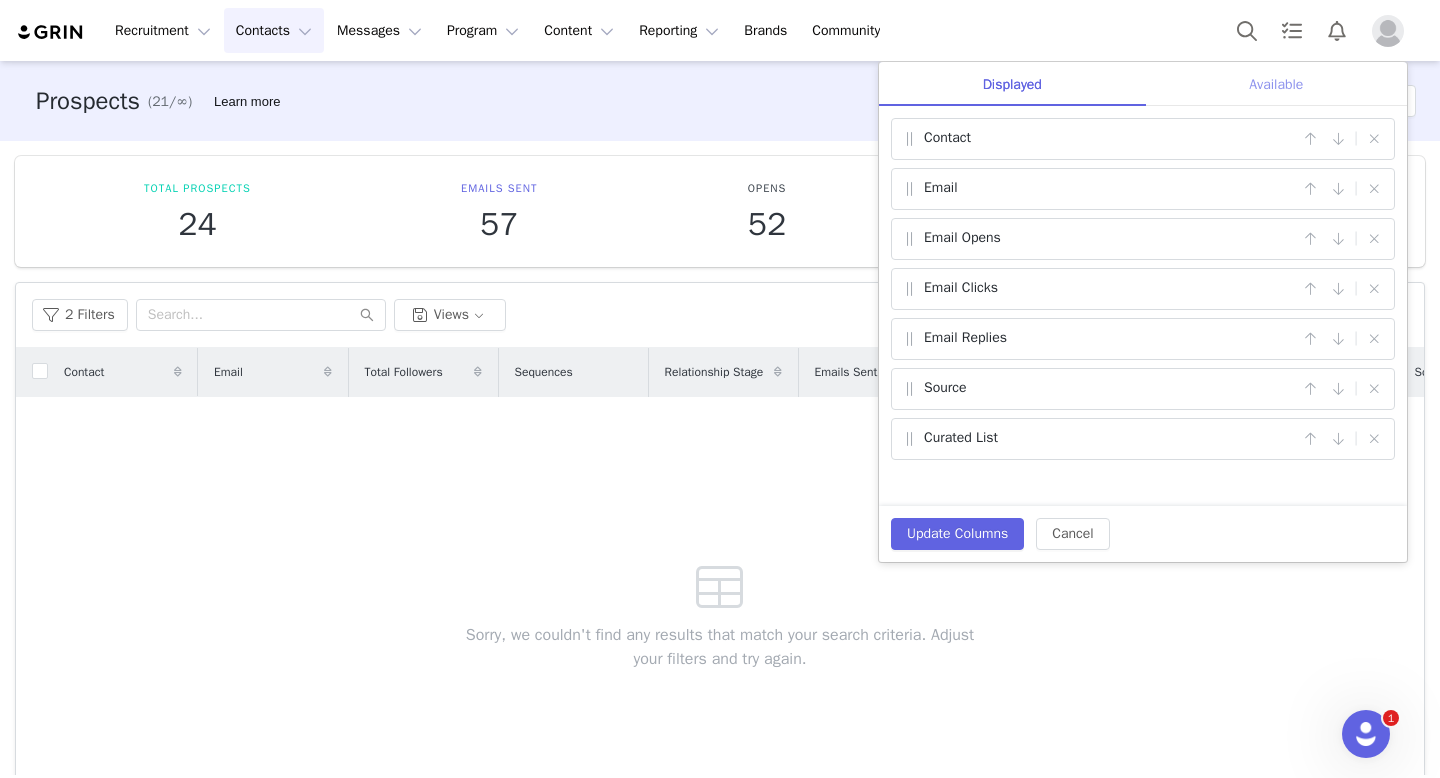 click on "Available" at bounding box center (1276, 84) 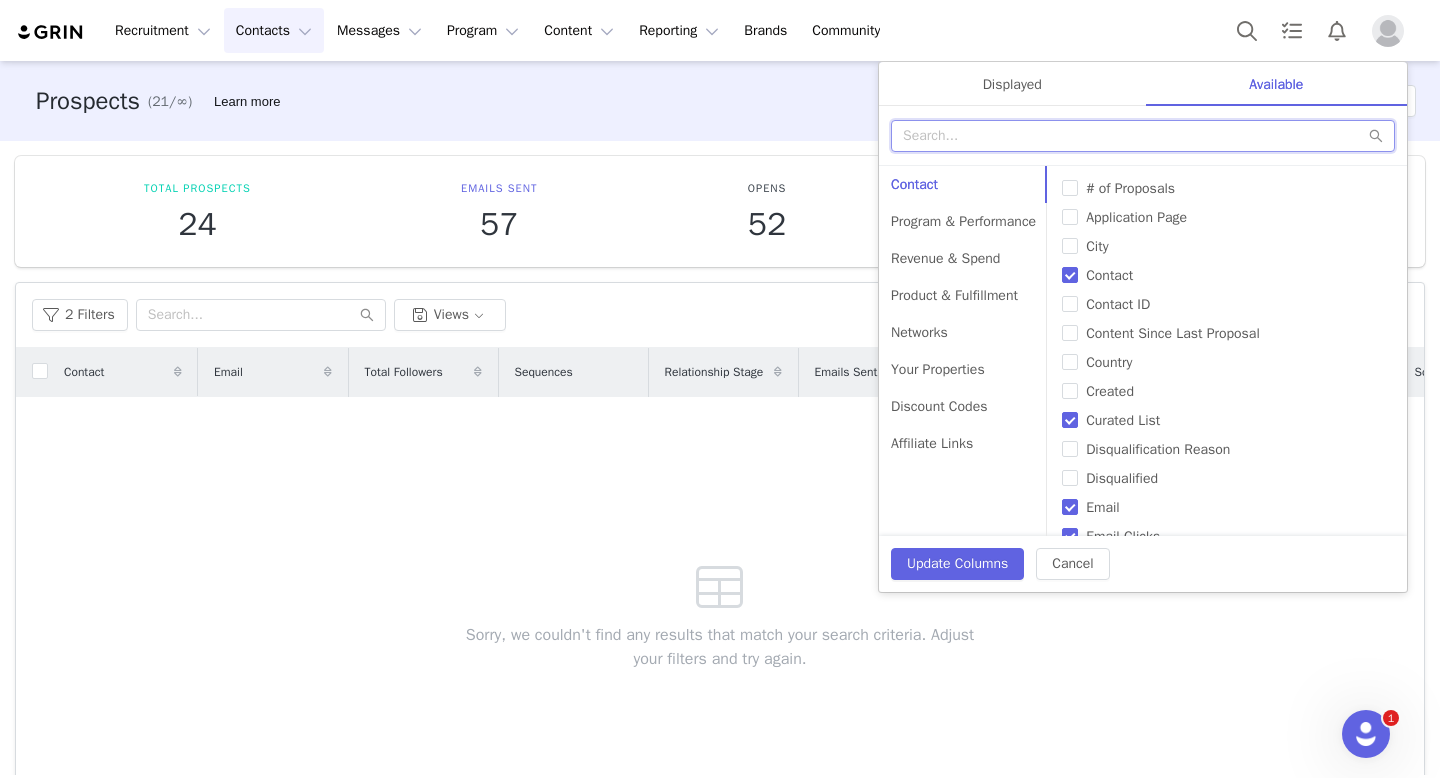 click at bounding box center [1143, 136] 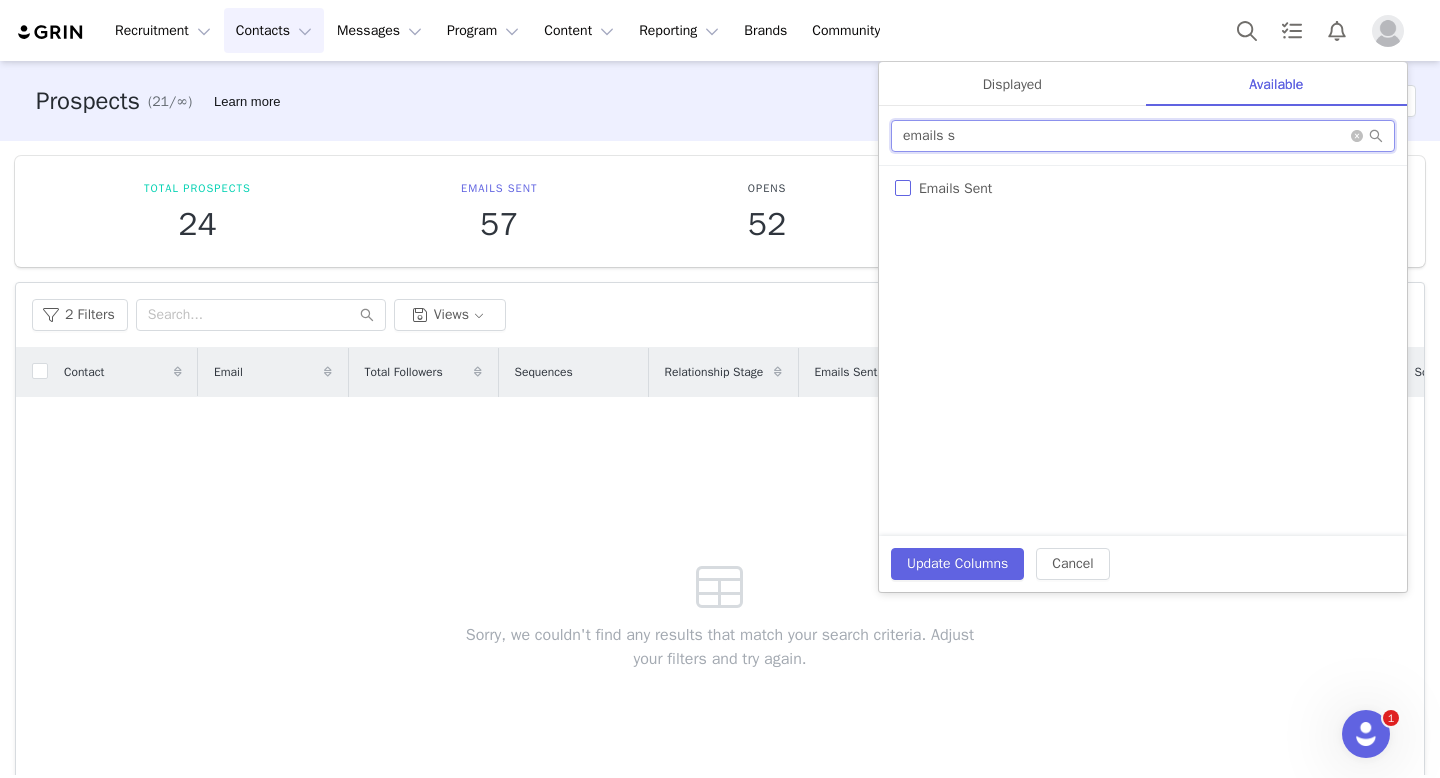 type on "emails s" 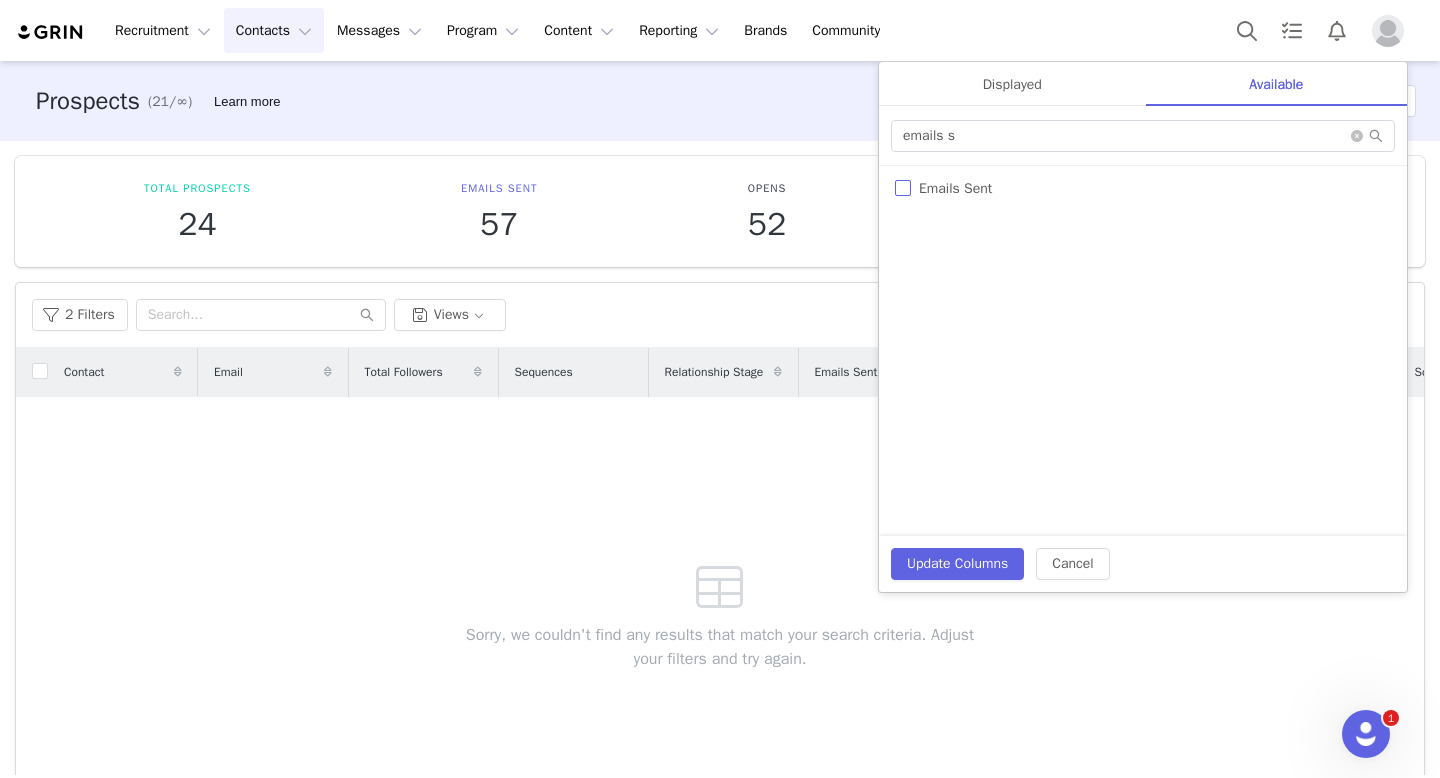 click on "Emails Sent" at bounding box center (903, 188) 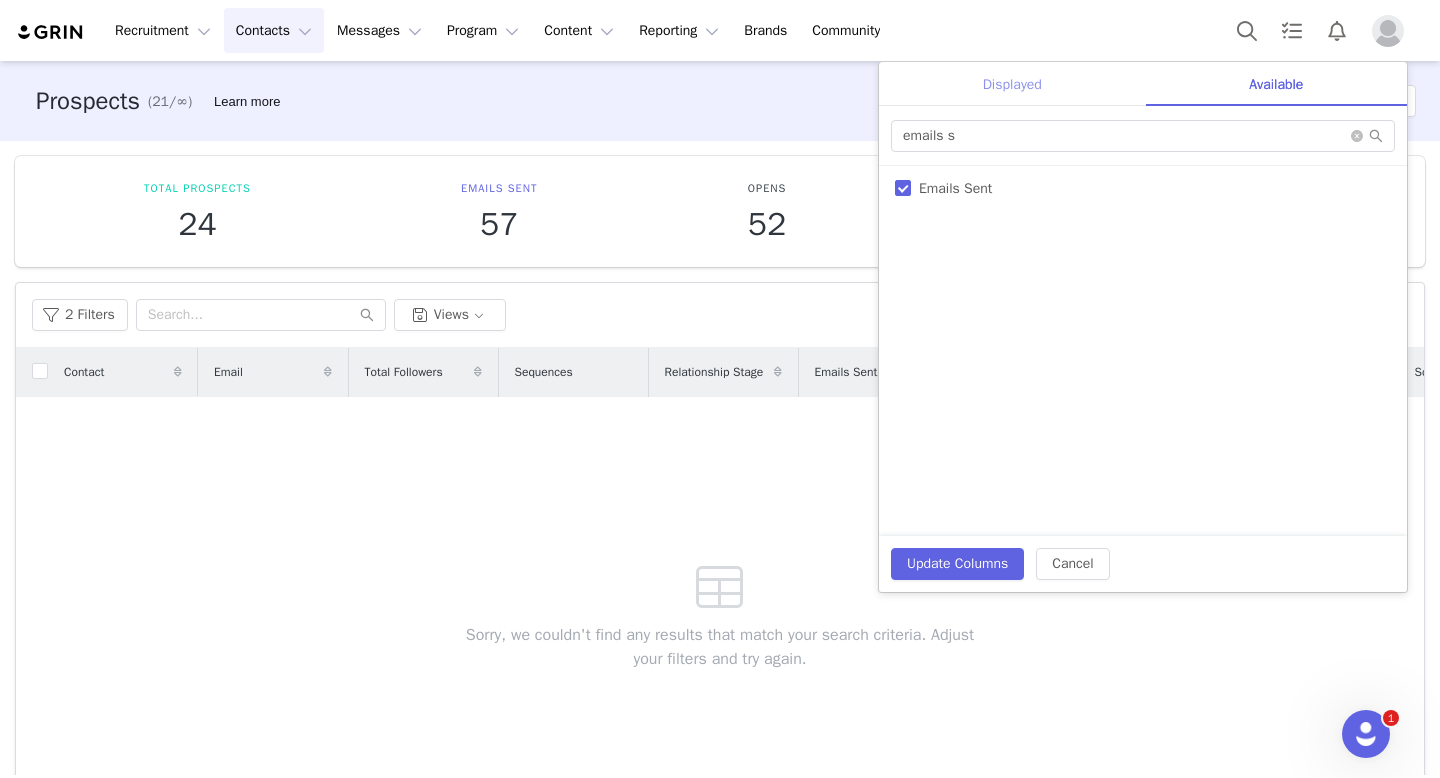 click on "Displayed" at bounding box center [1012, 84] 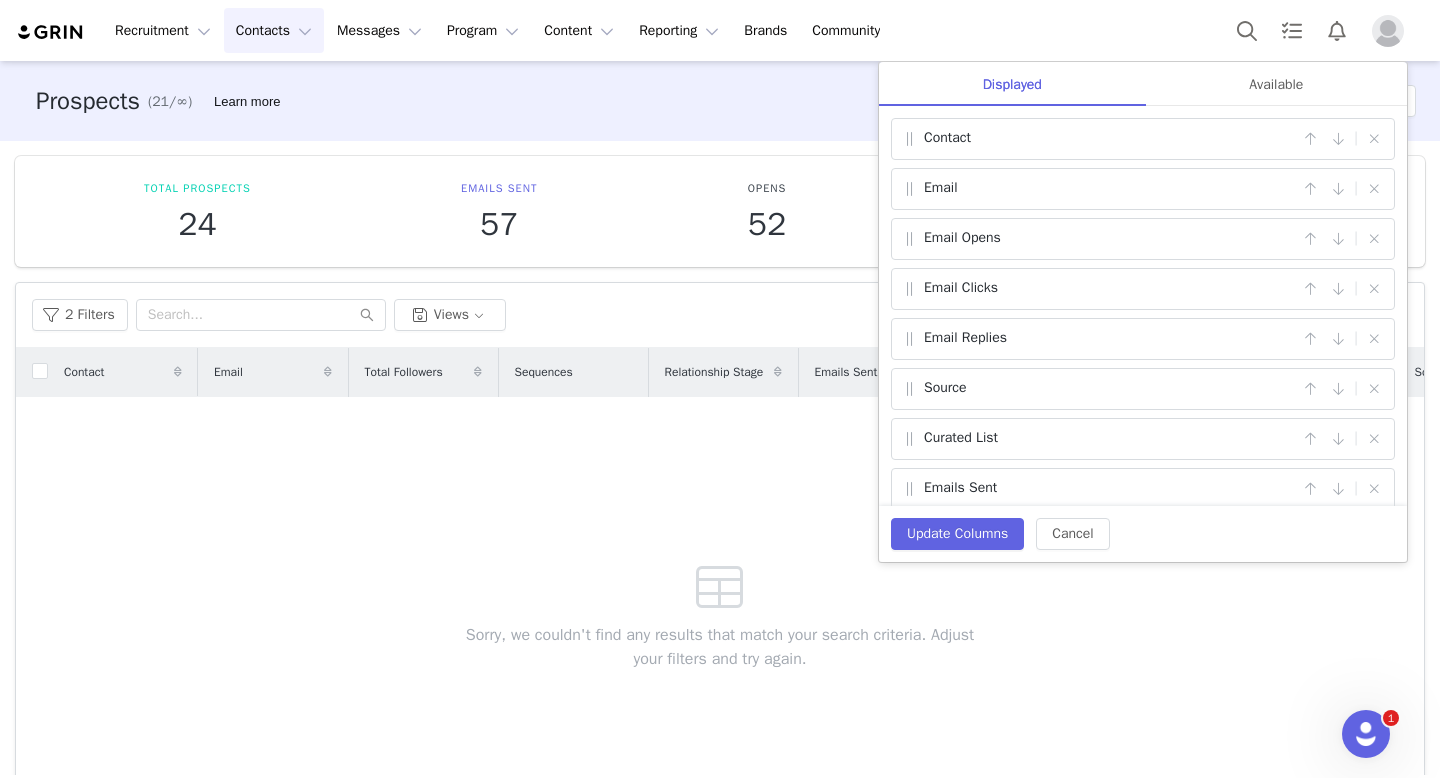 scroll, scrollTop: 16, scrollLeft: 0, axis: vertical 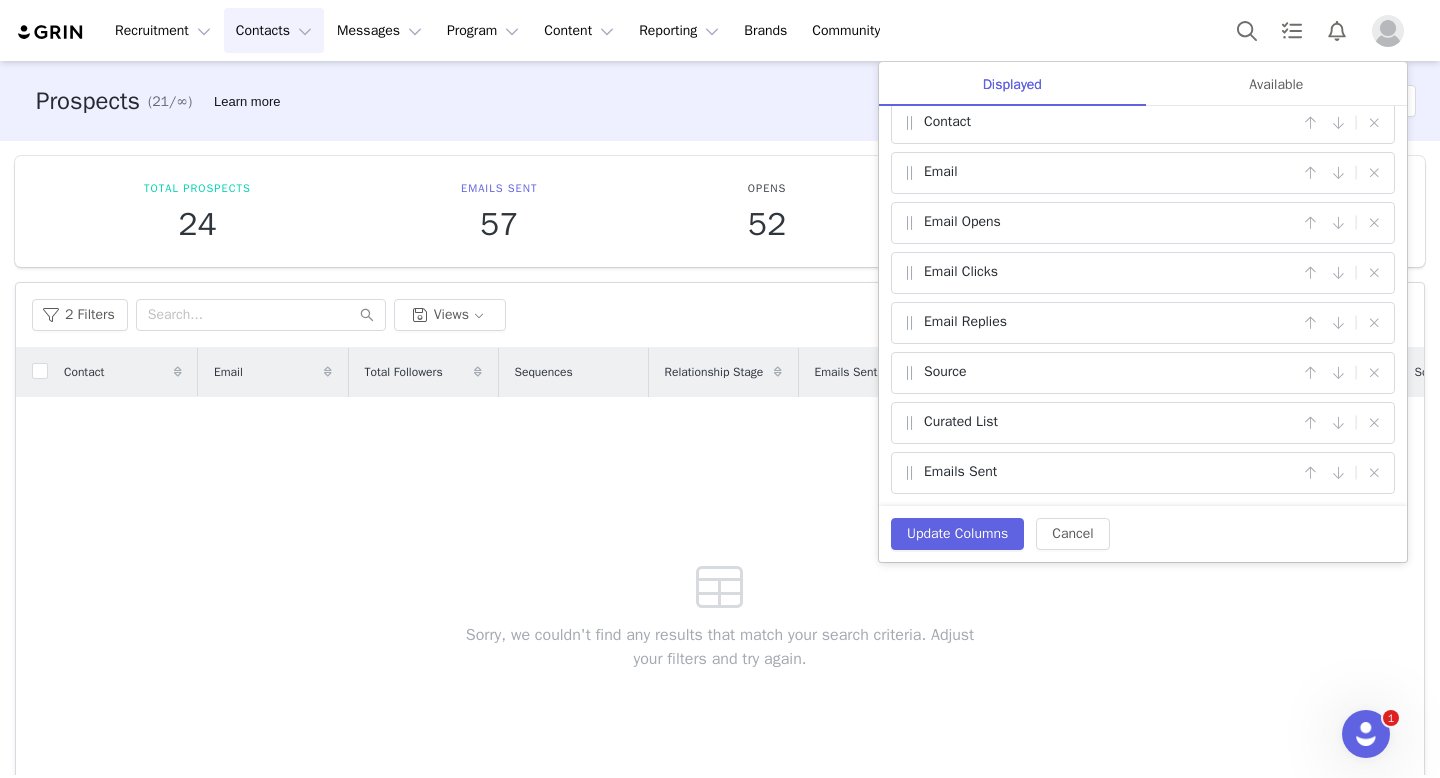 type 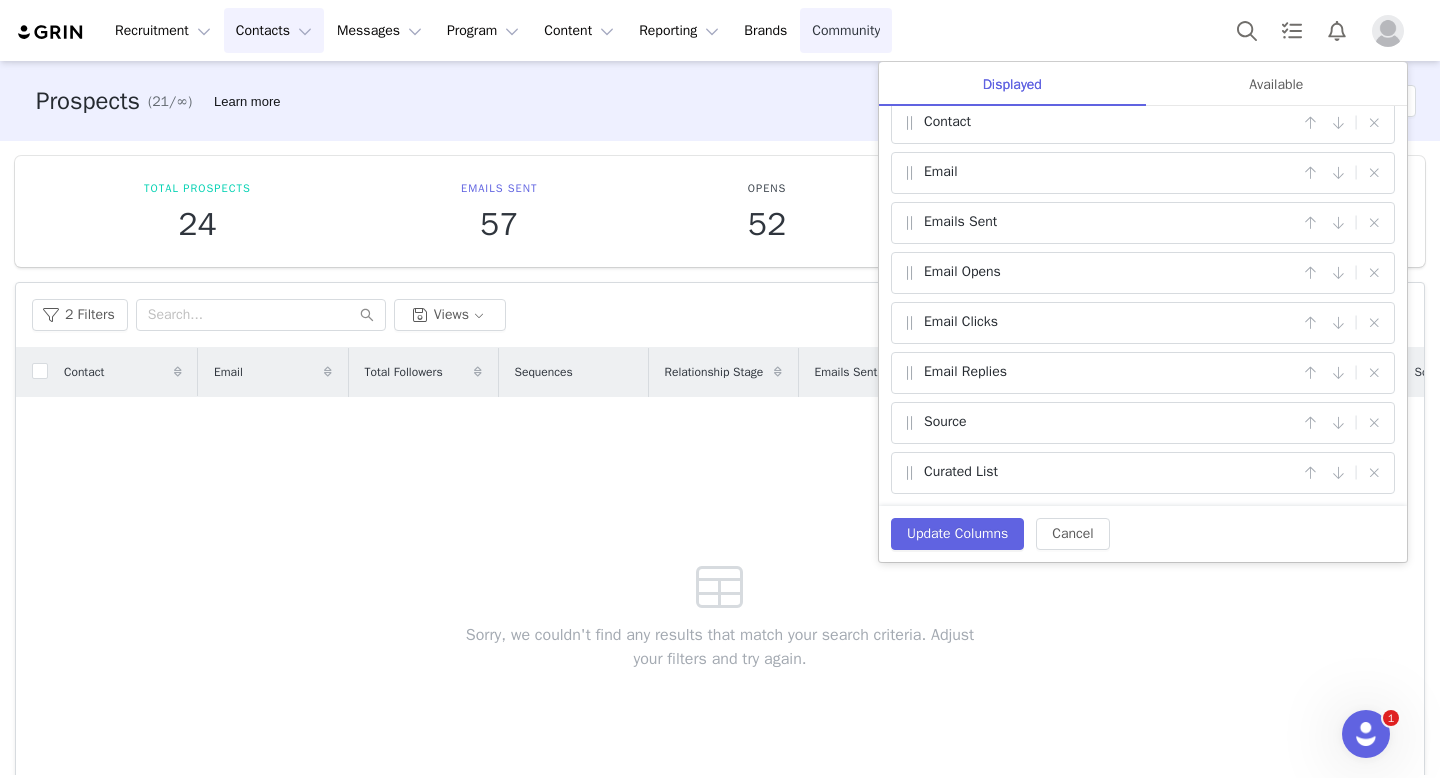 drag, startPoint x: 910, startPoint y: 477, endPoint x: 911, endPoint y: 16, distance: 461.0011 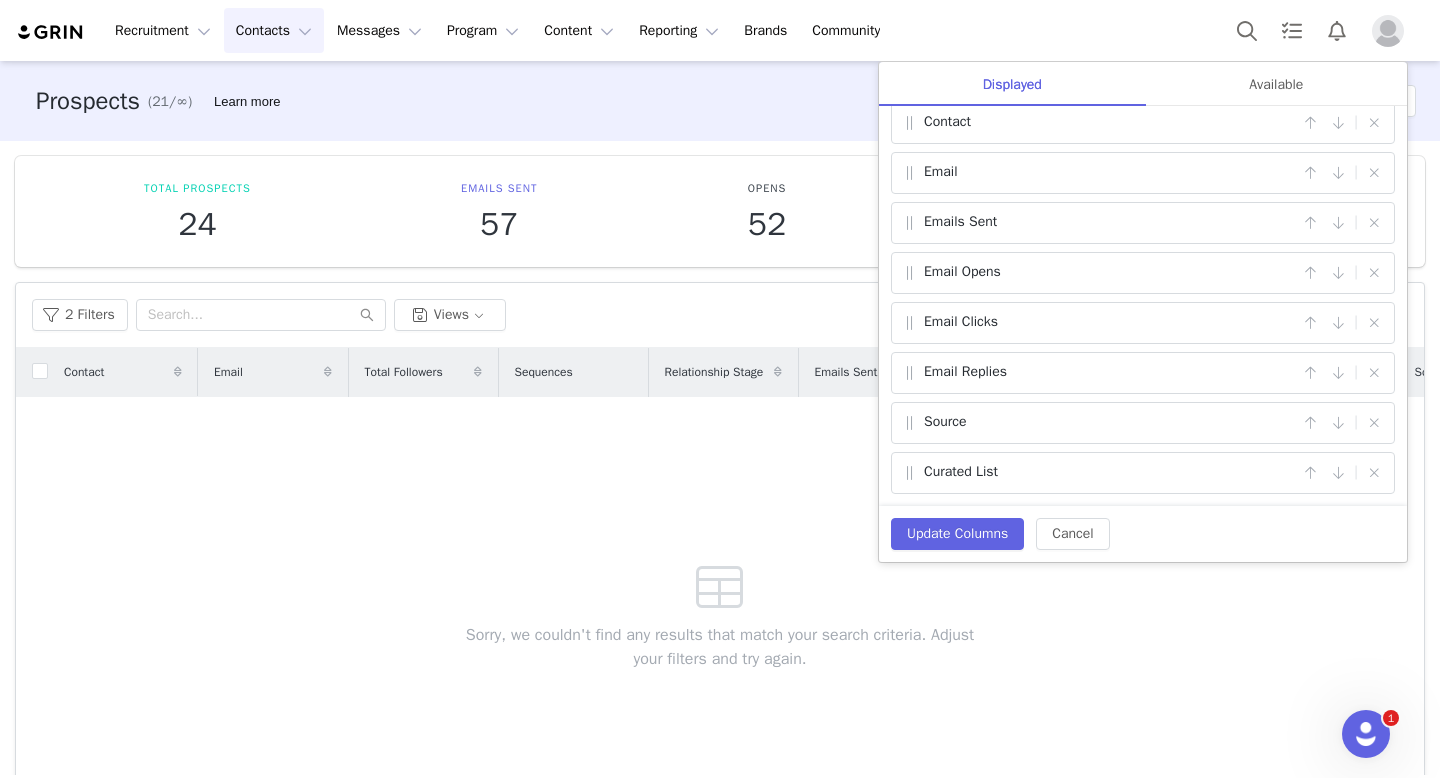 scroll, scrollTop: 105, scrollLeft: 0, axis: vertical 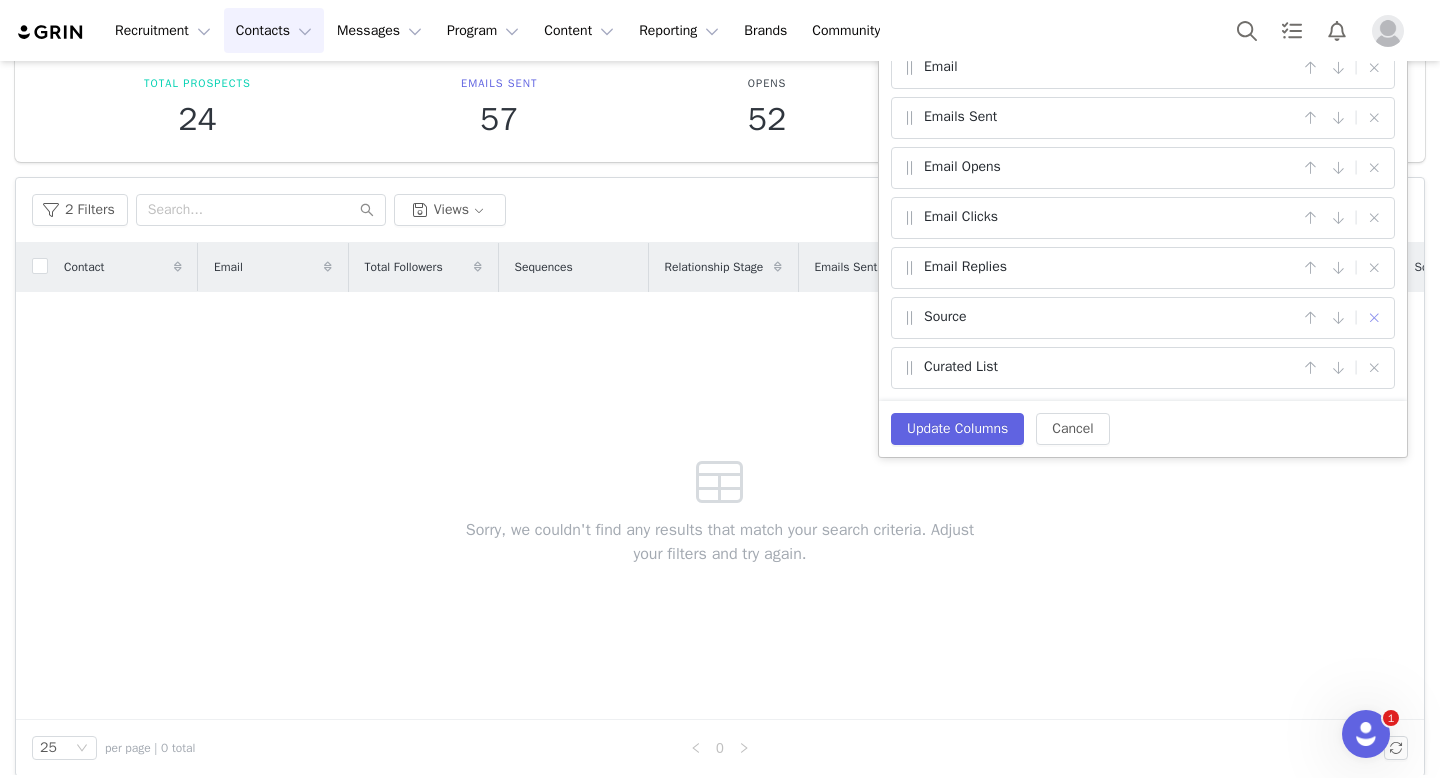 click at bounding box center [1374, 318] 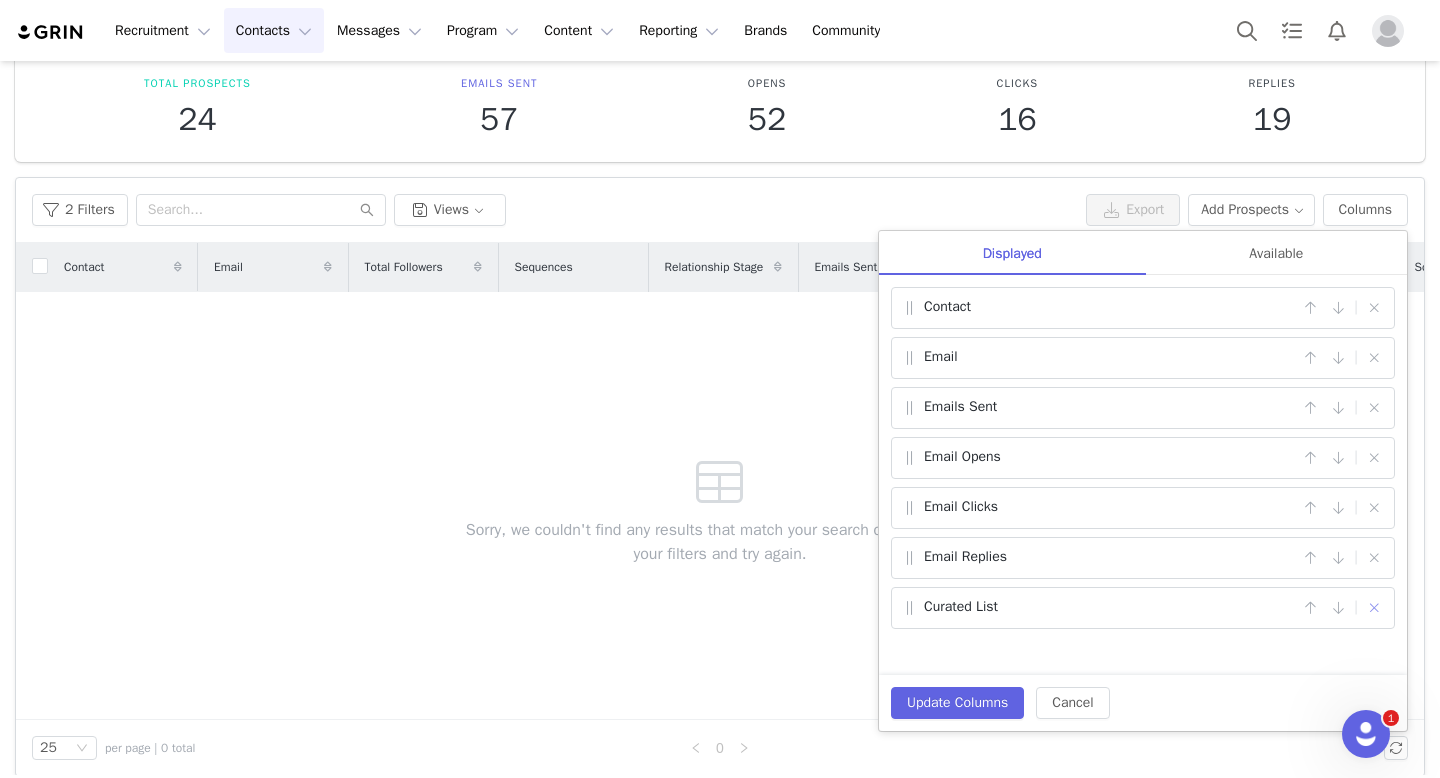click at bounding box center [1374, 608] 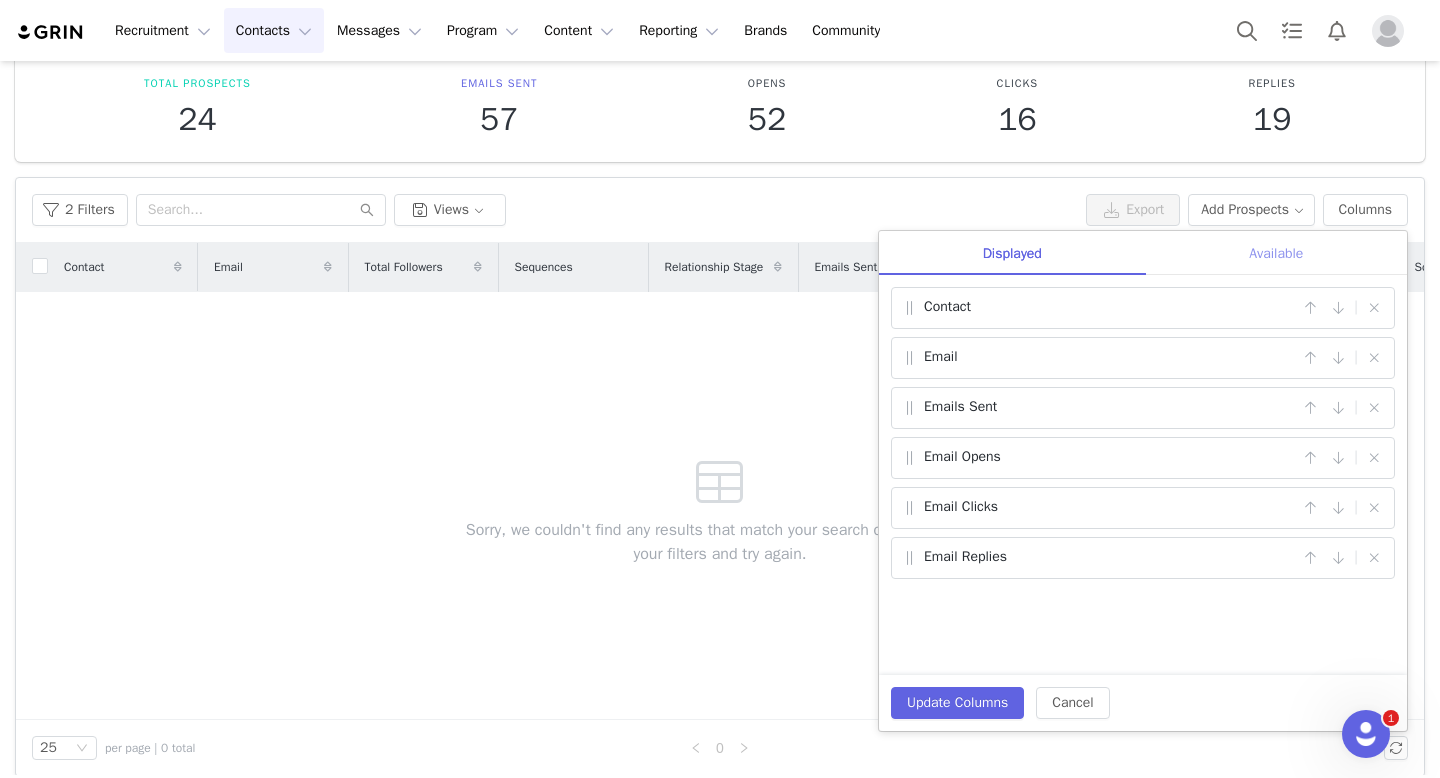 click on "Available" at bounding box center [1276, 253] 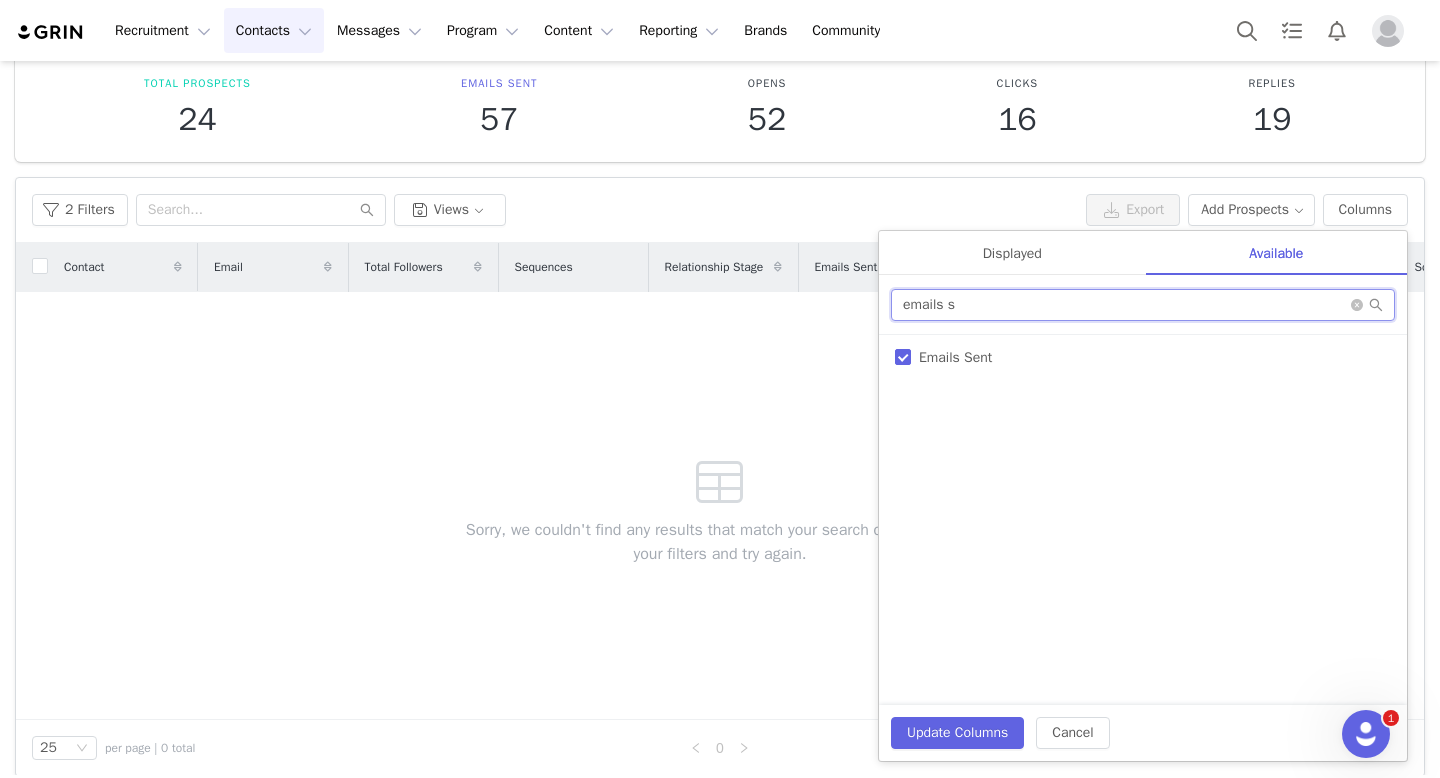 click on "emails s" at bounding box center [1143, 305] 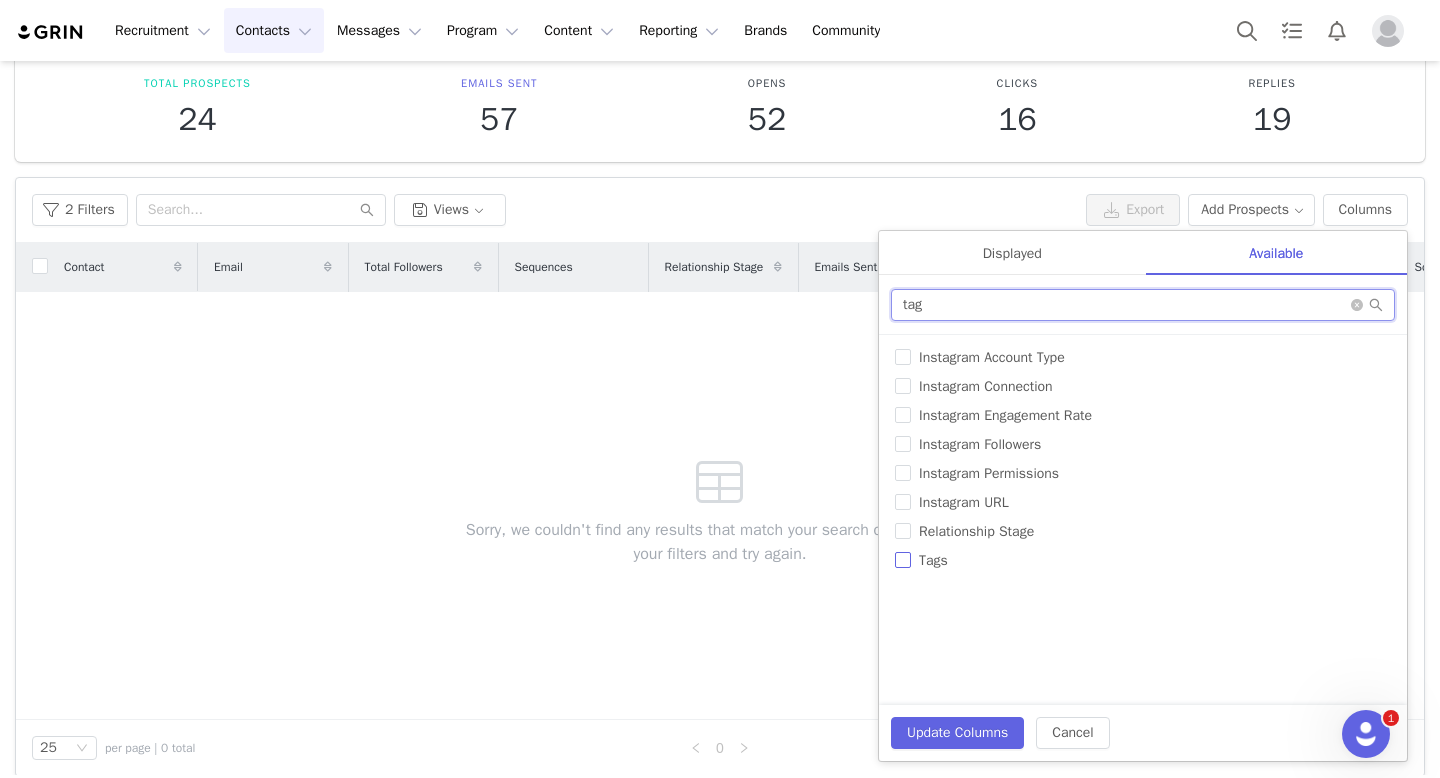 type on "tag" 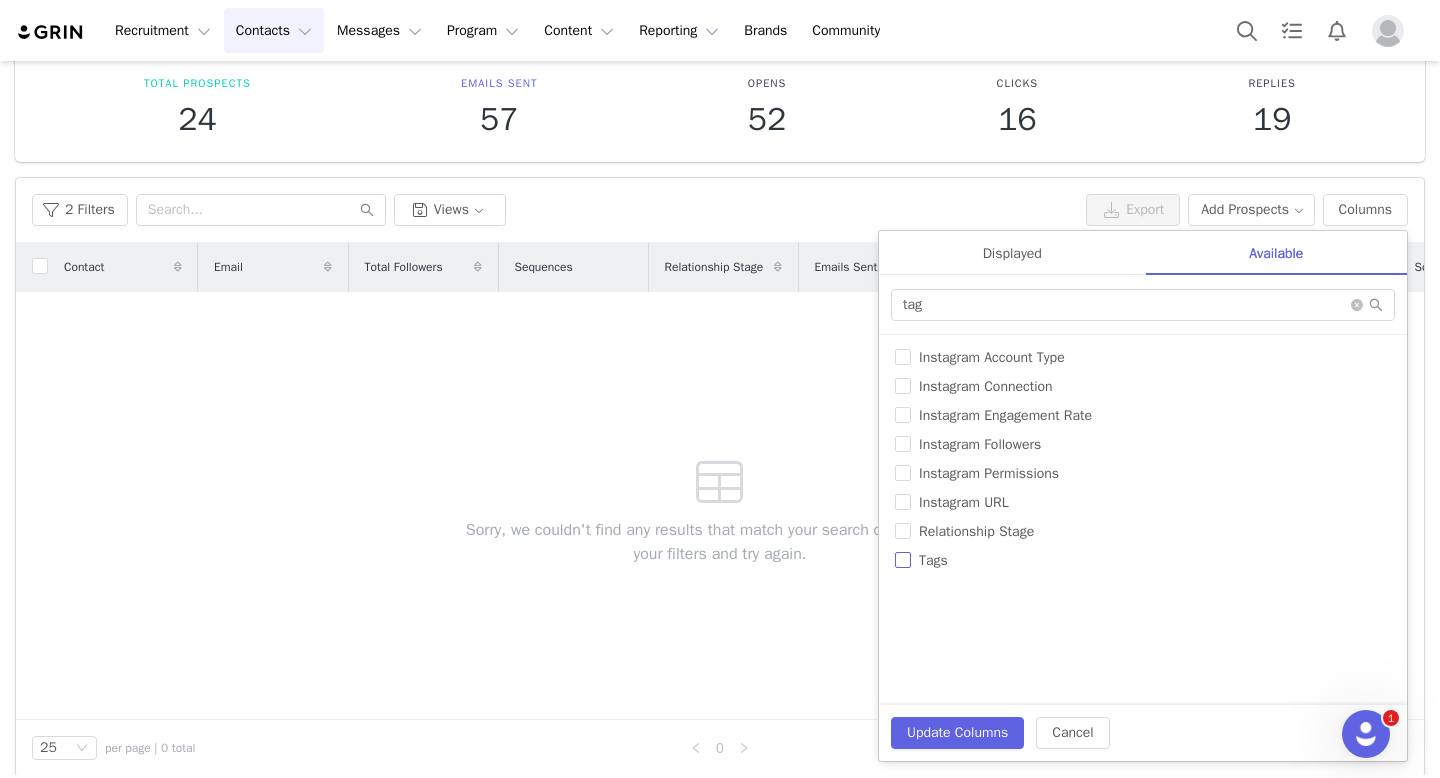 click on "Tags" at bounding box center (903, 560) 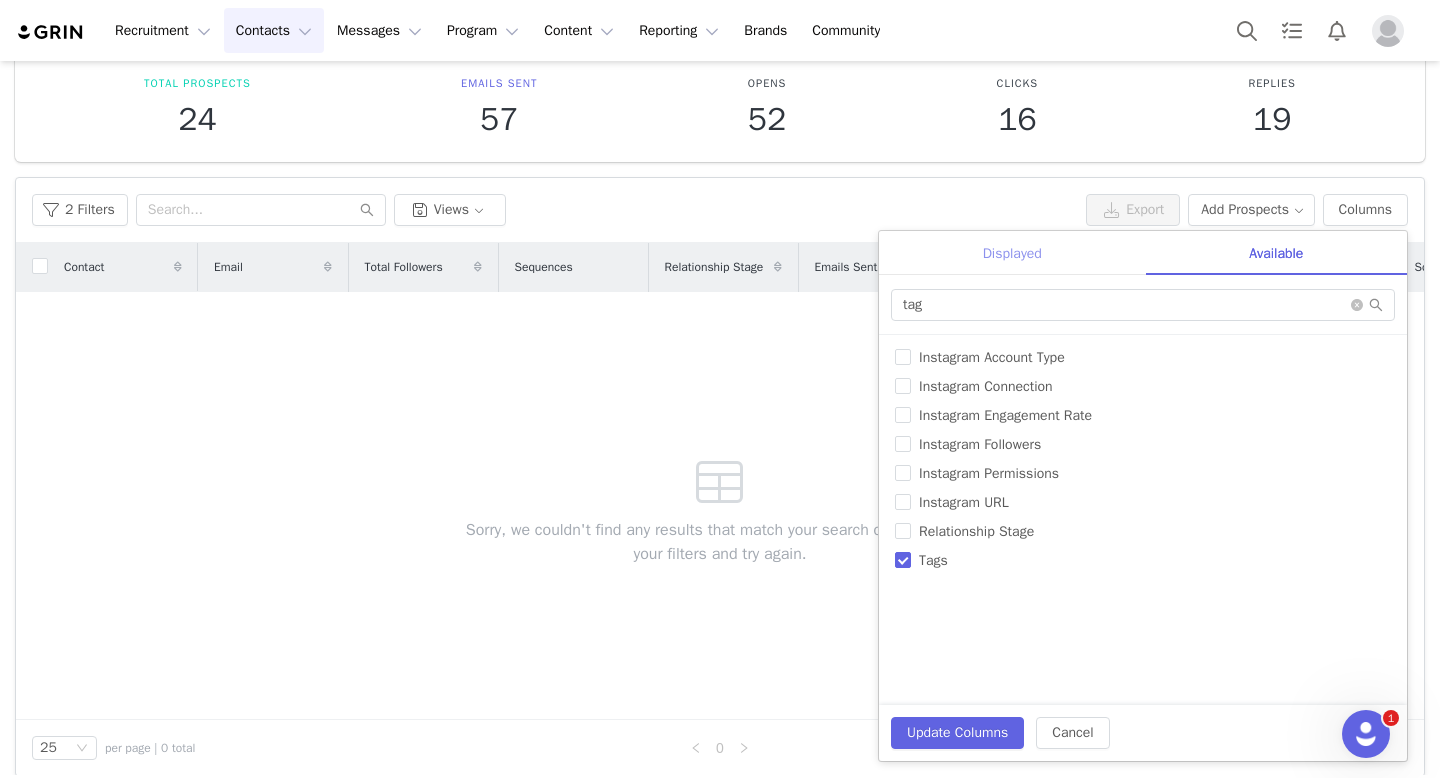 click on "Displayed" at bounding box center [1012, 253] 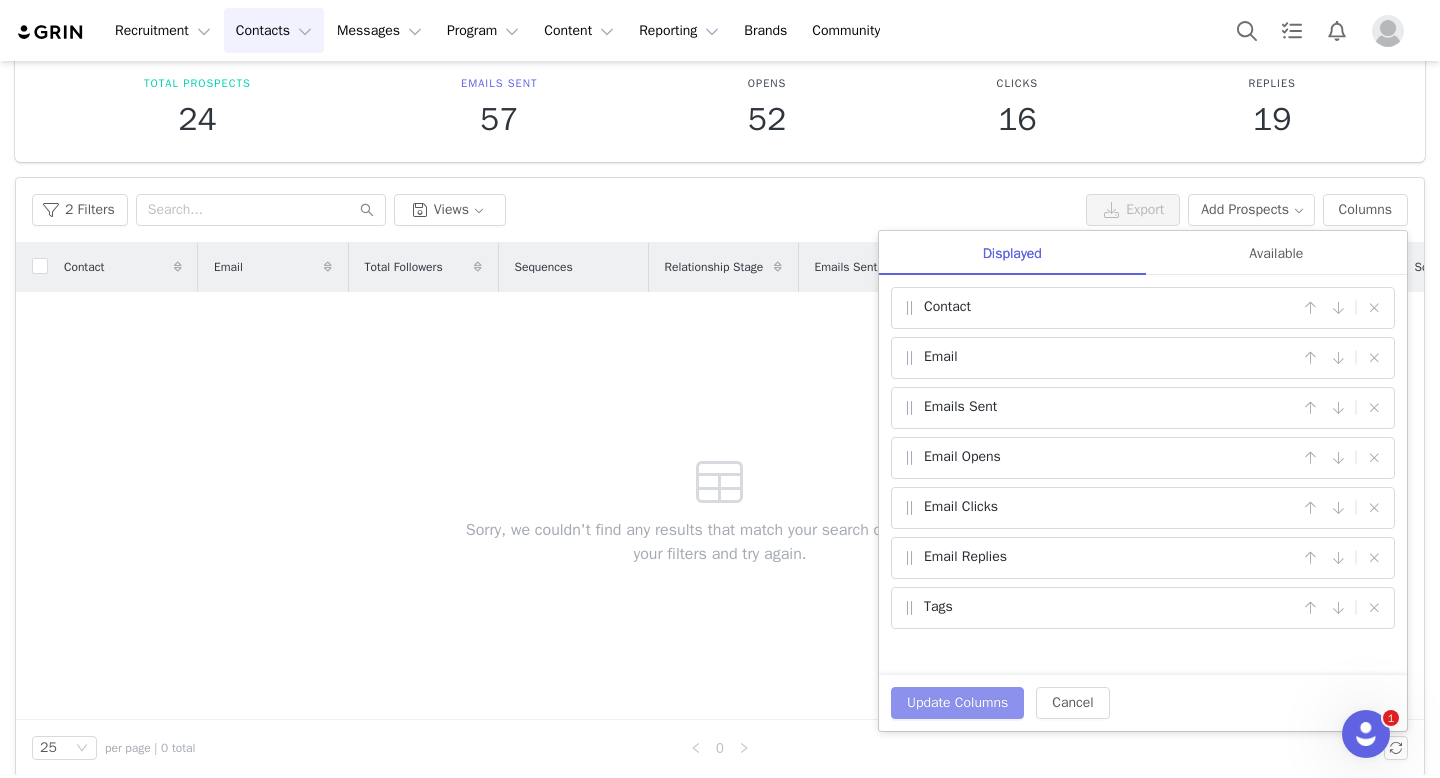 click on "Update Columns" at bounding box center (957, 703) 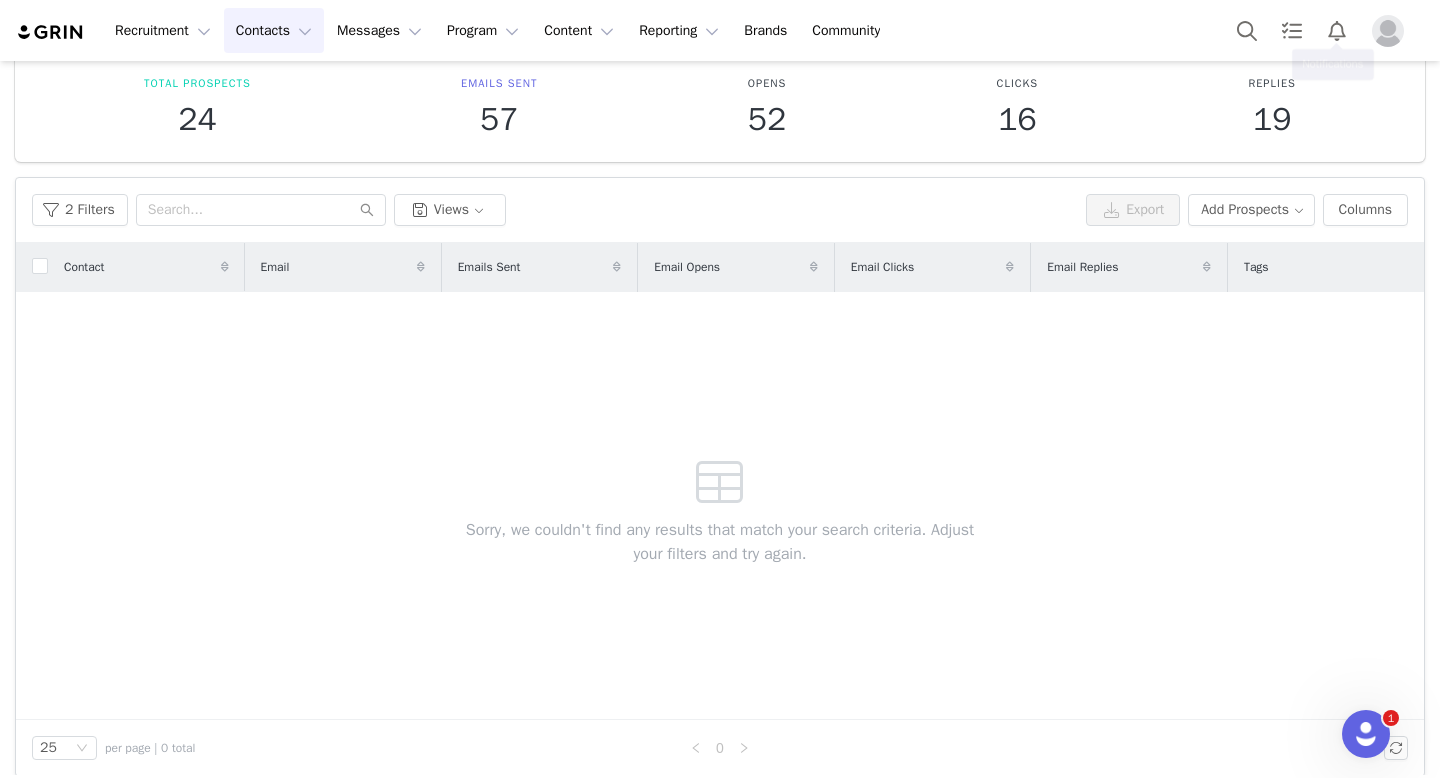 click at bounding box center [1388, 31] 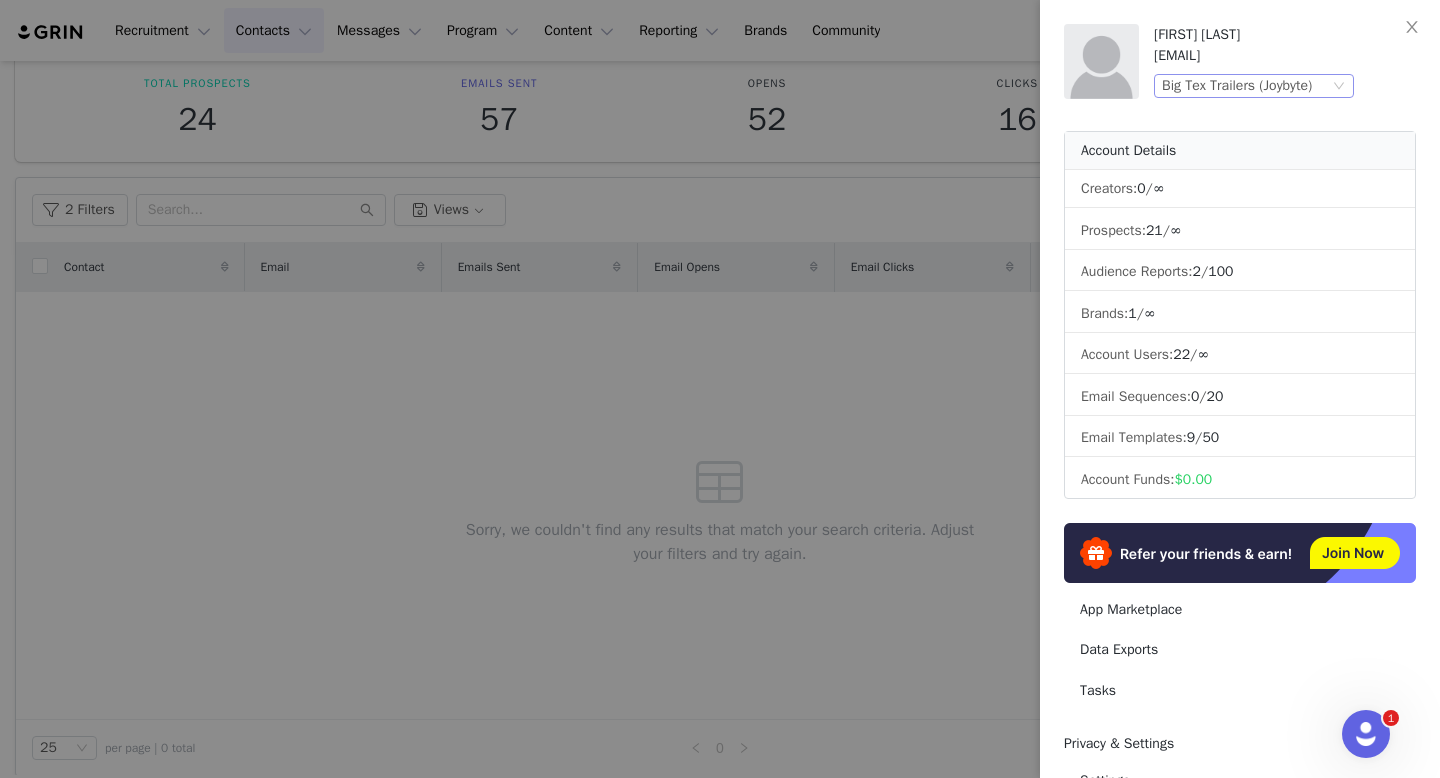 click on "Big Tex Trailers (Joybyte)" at bounding box center [1237, 86] 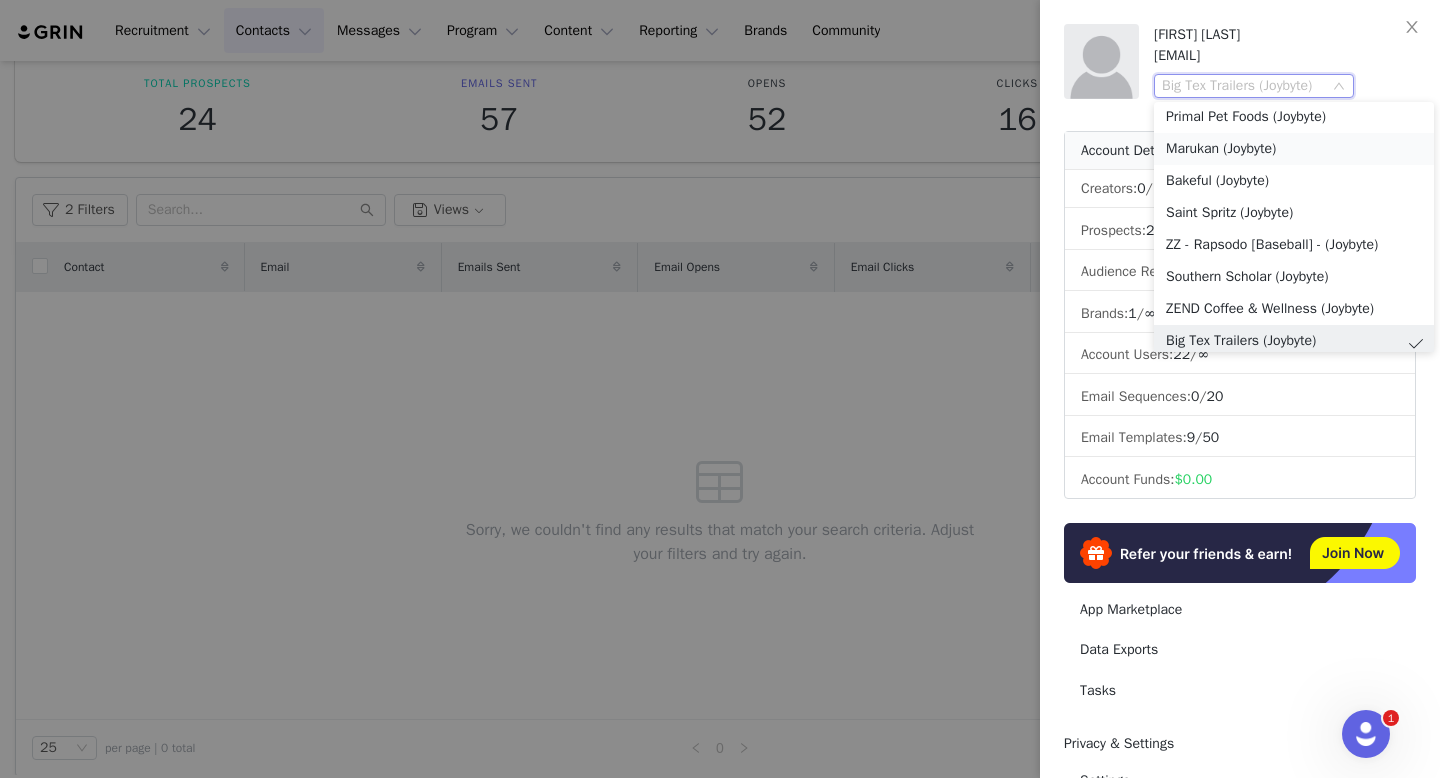 scroll, scrollTop: 0, scrollLeft: 0, axis: both 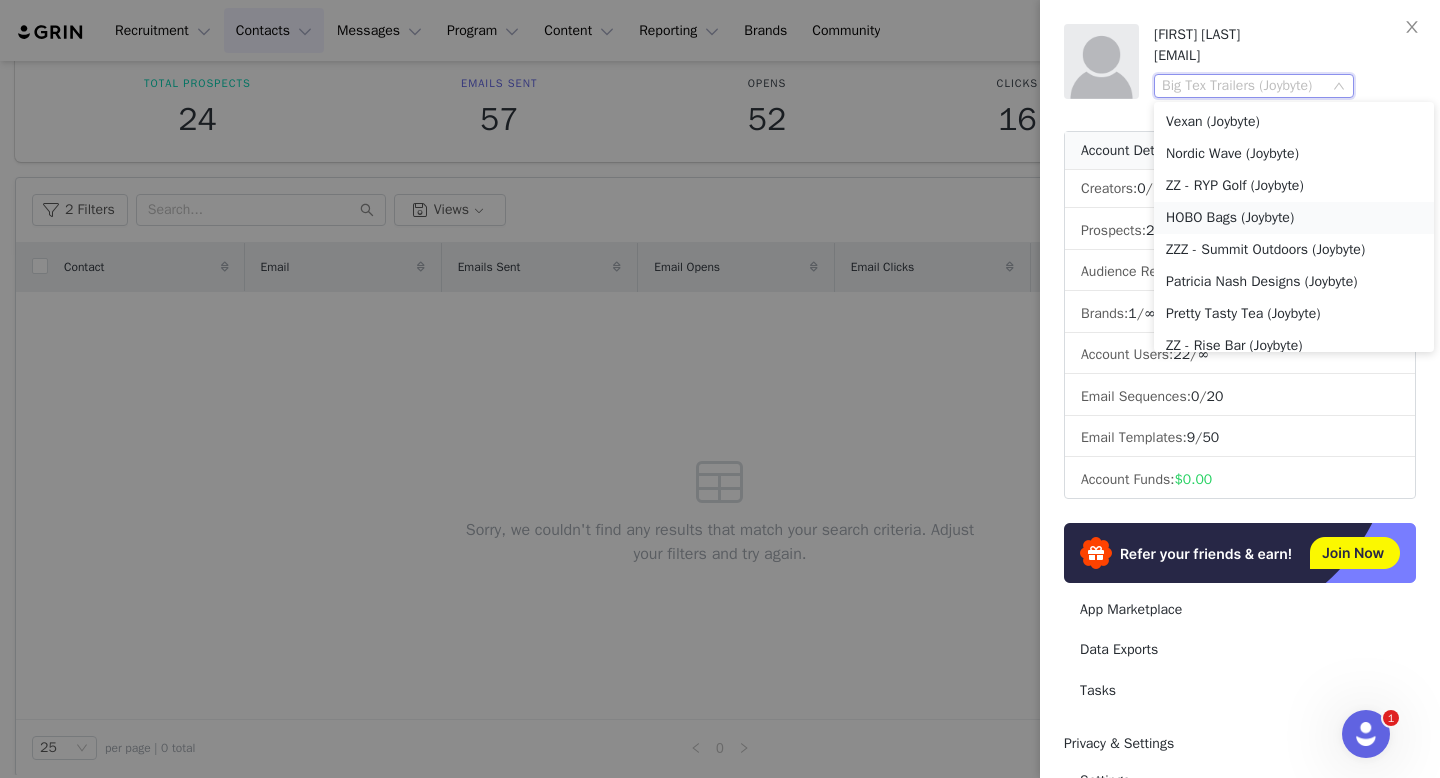 click on "HOBO Bags (Joybyte)" at bounding box center [1294, 218] 